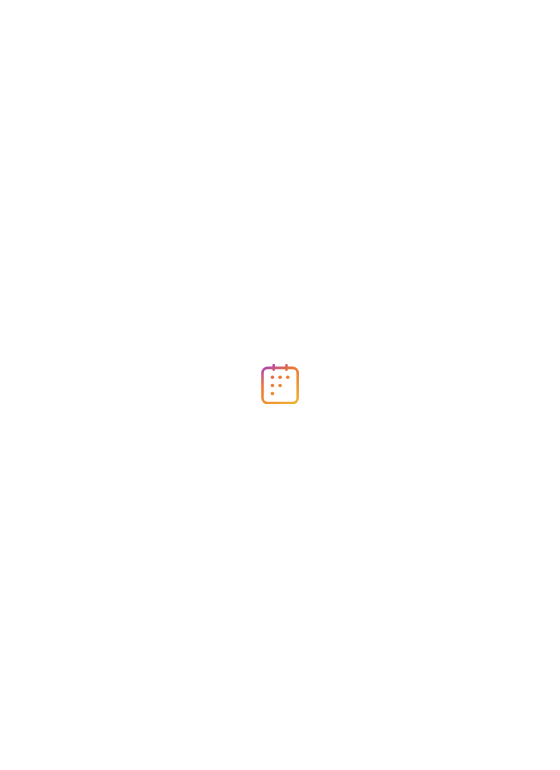scroll, scrollTop: 0, scrollLeft: 0, axis: both 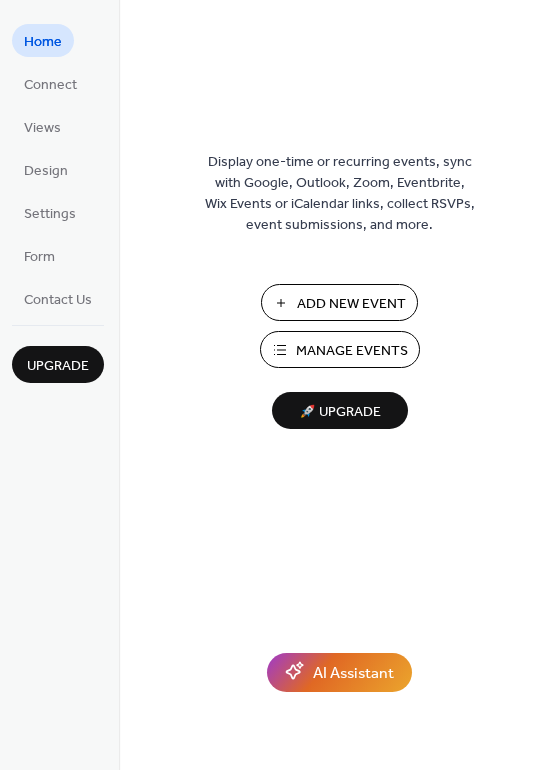 click on "Add New Event" at bounding box center (351, 304) 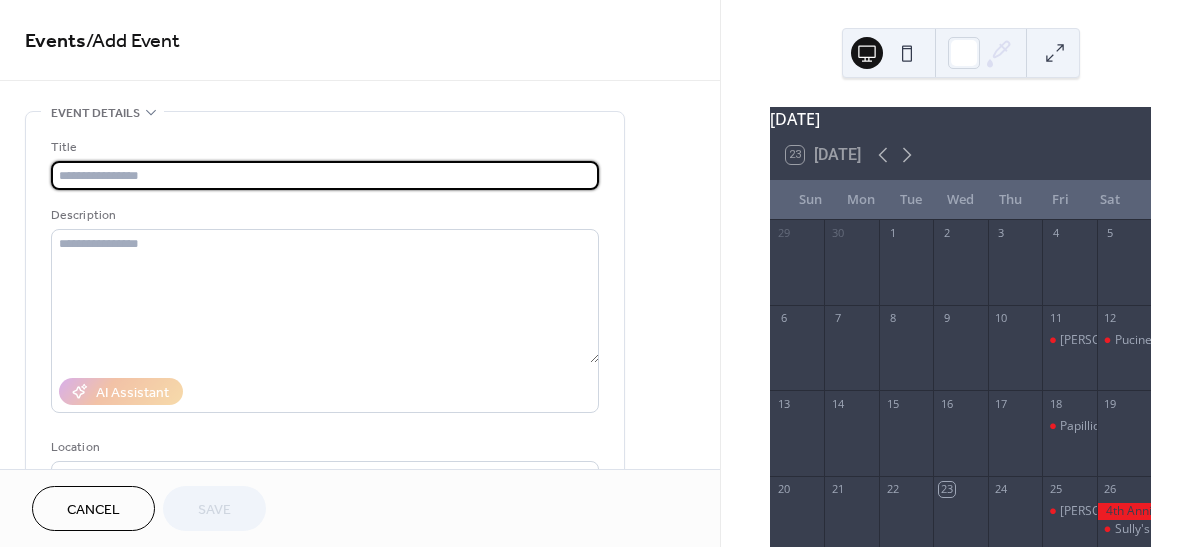 scroll, scrollTop: 0, scrollLeft: 0, axis: both 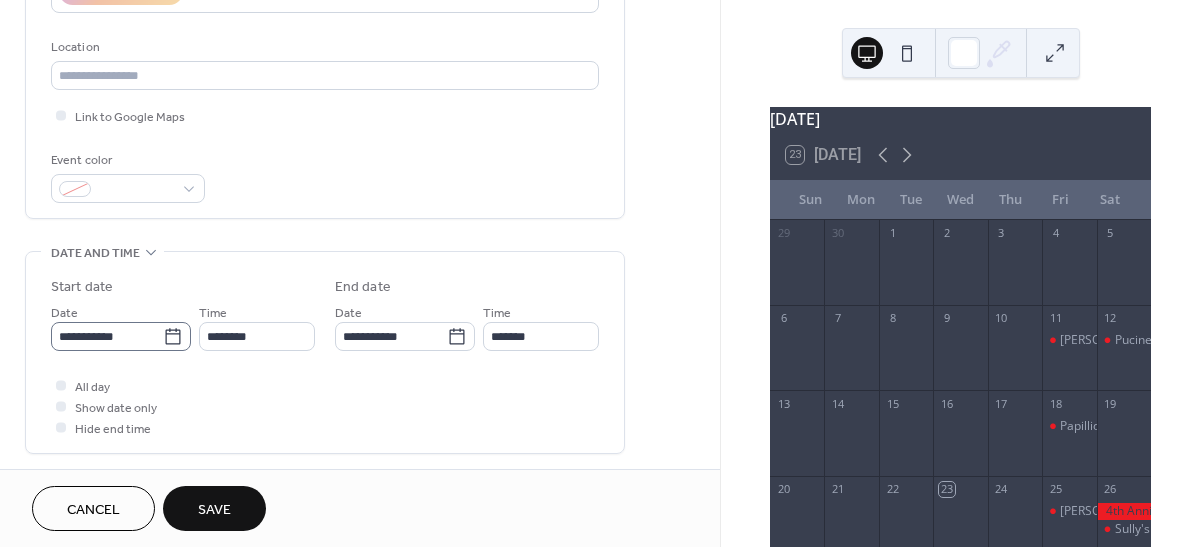 type on "**********" 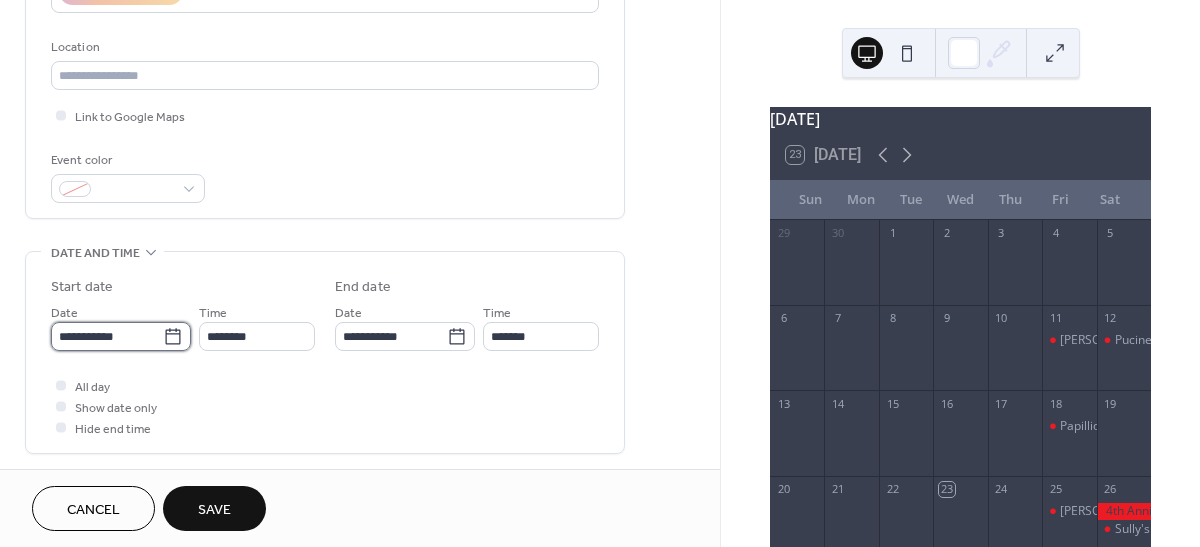 click on "**********" at bounding box center [107, 336] 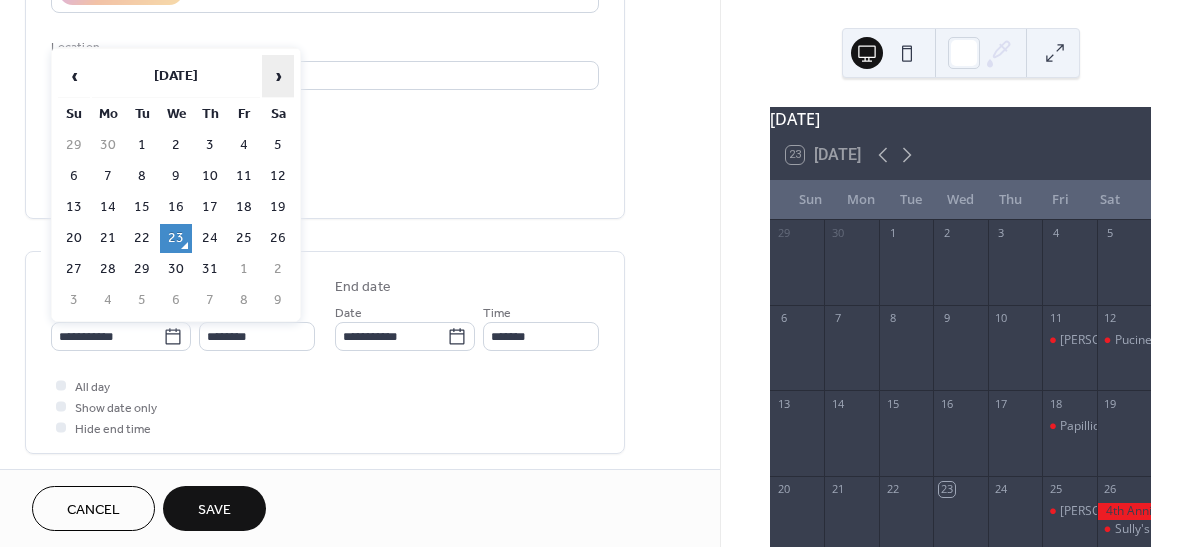 click on "›" at bounding box center (278, 76) 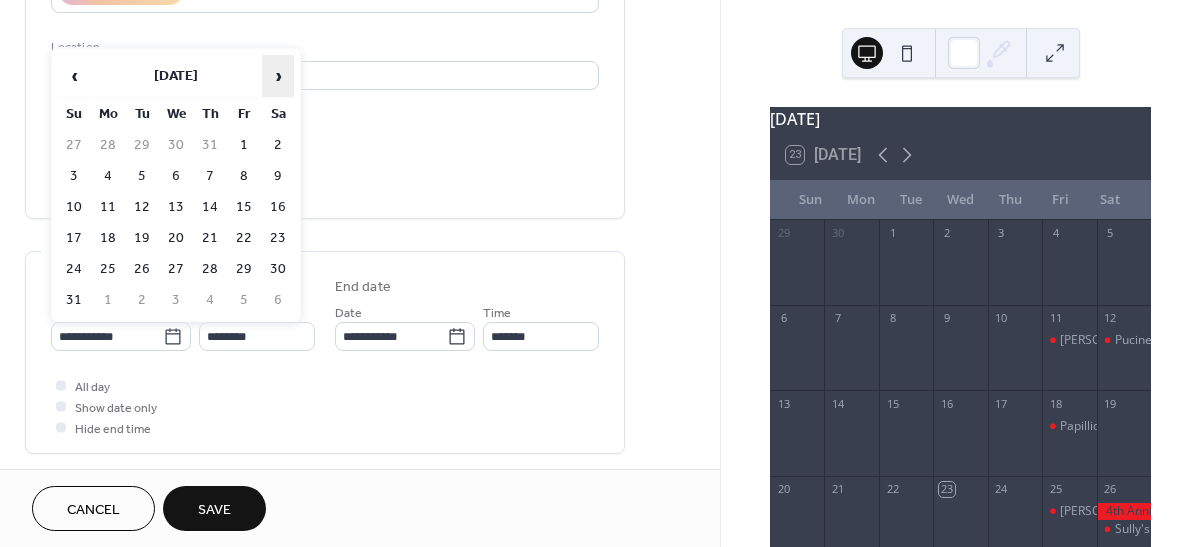 click on "›" at bounding box center [278, 76] 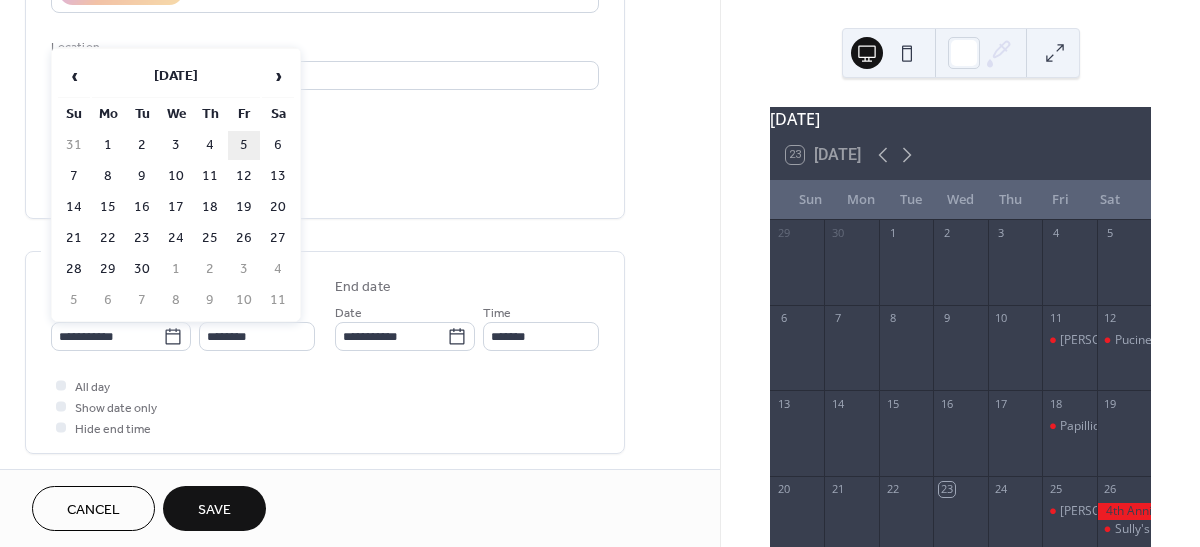 click on "5" at bounding box center (244, 145) 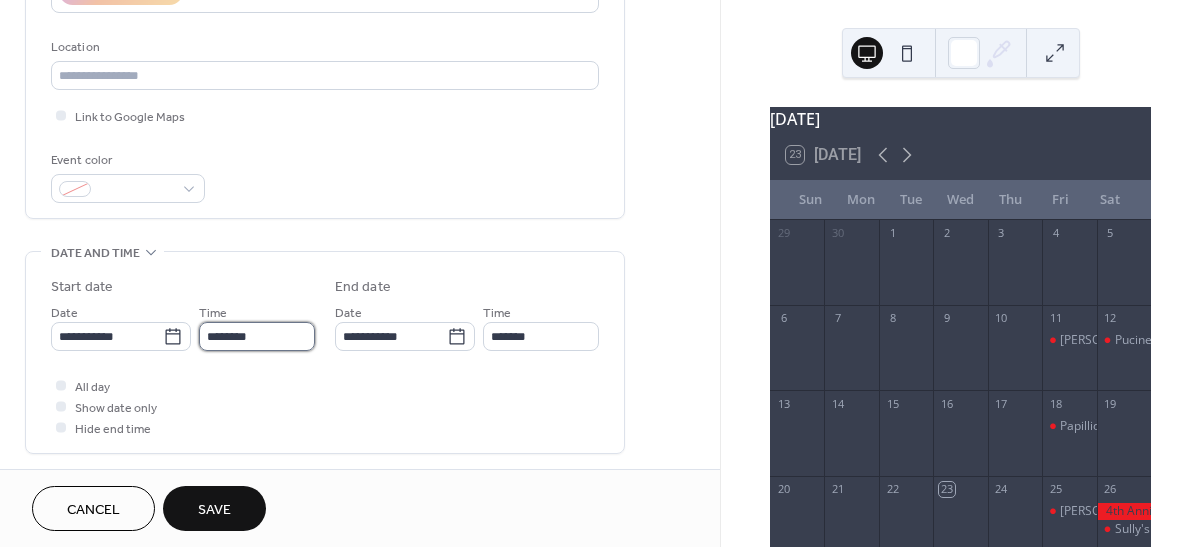click on "********" at bounding box center [257, 336] 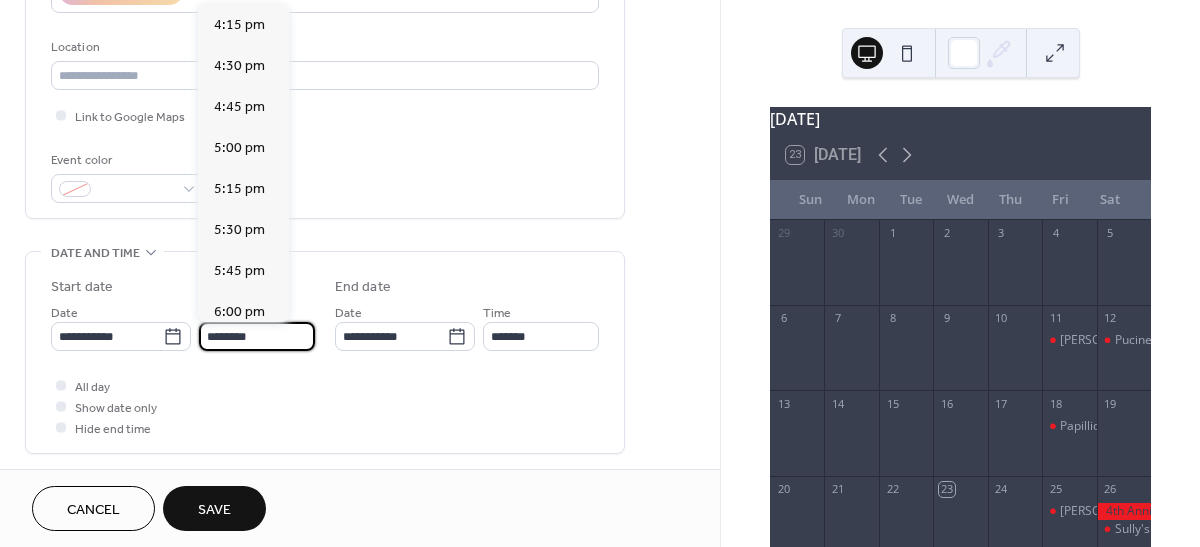 scroll, scrollTop: 2668, scrollLeft: 0, axis: vertical 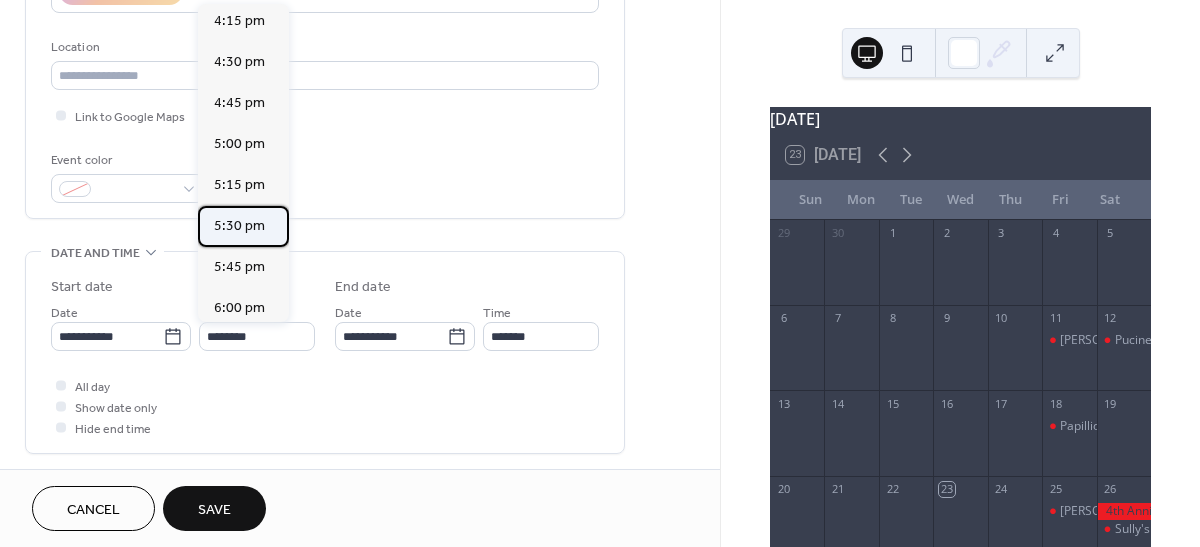 click on "5:30 pm" at bounding box center [239, 226] 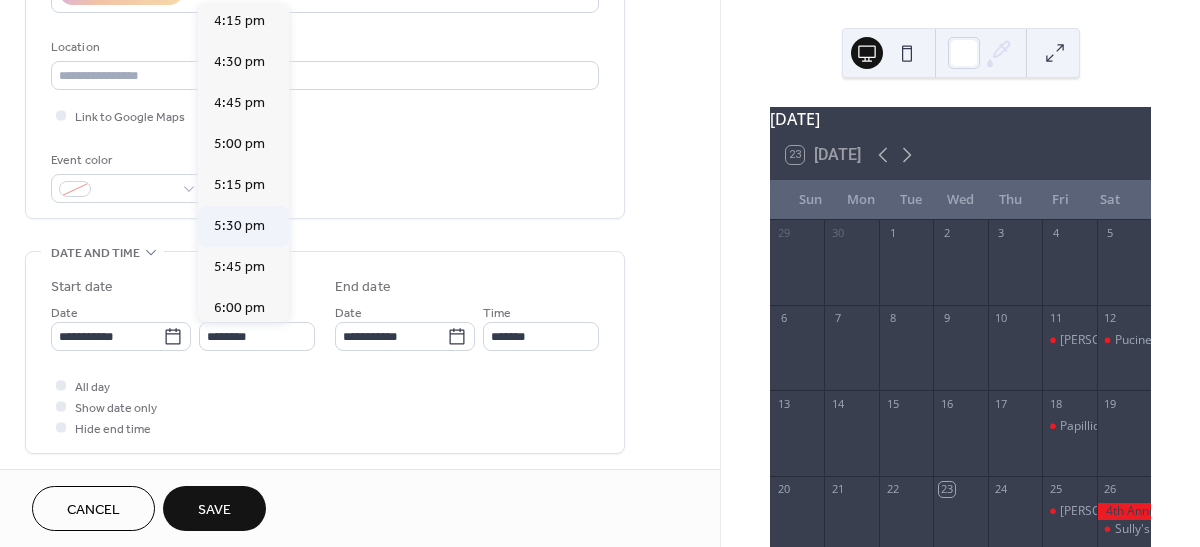 type on "*******" 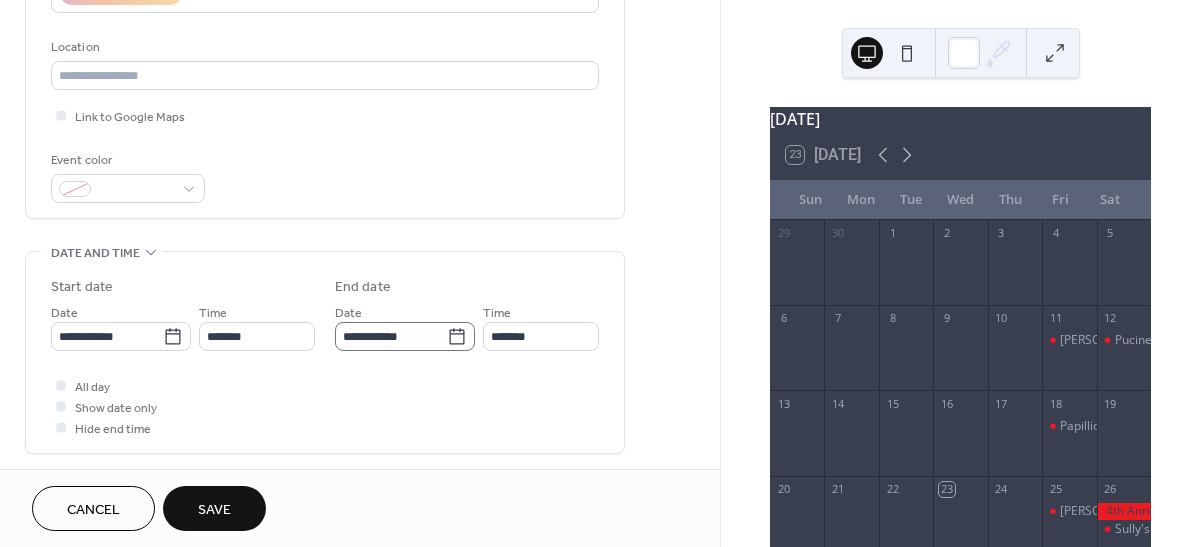 click 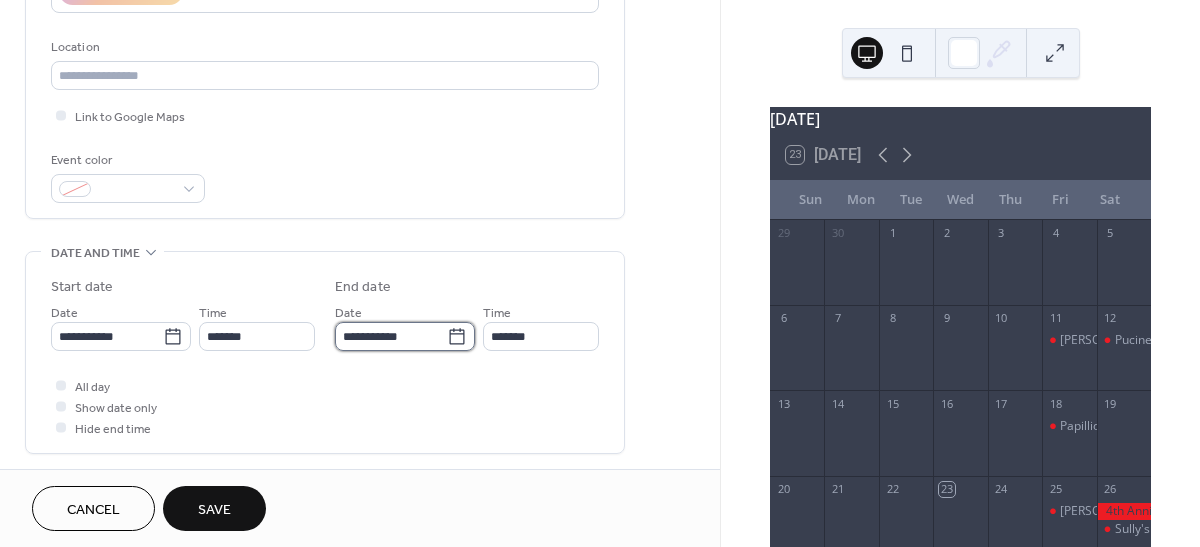 click on "**********" at bounding box center [391, 336] 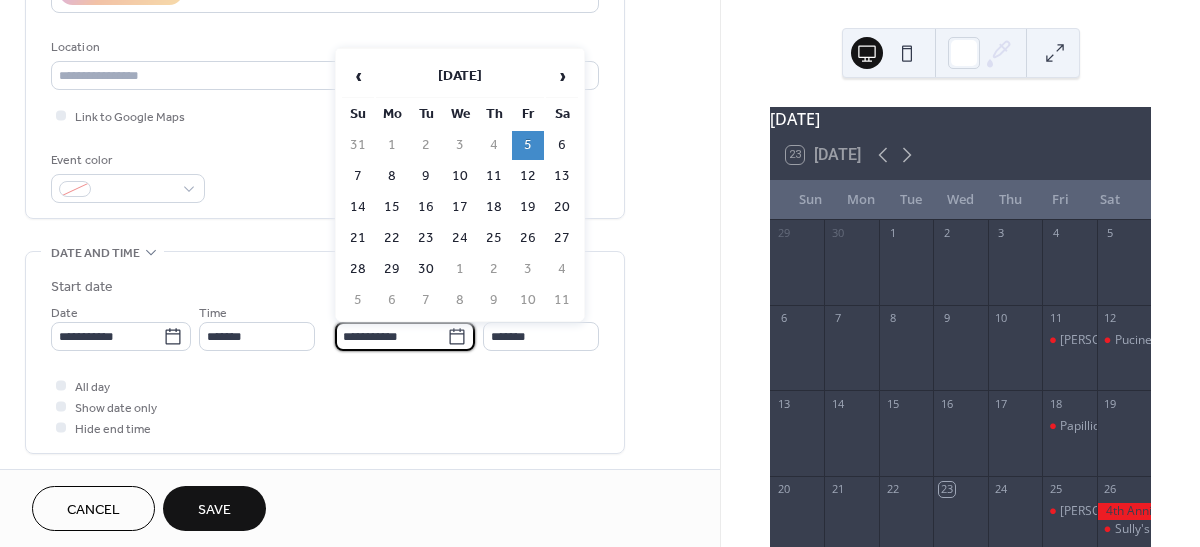 click on "5" at bounding box center [528, 145] 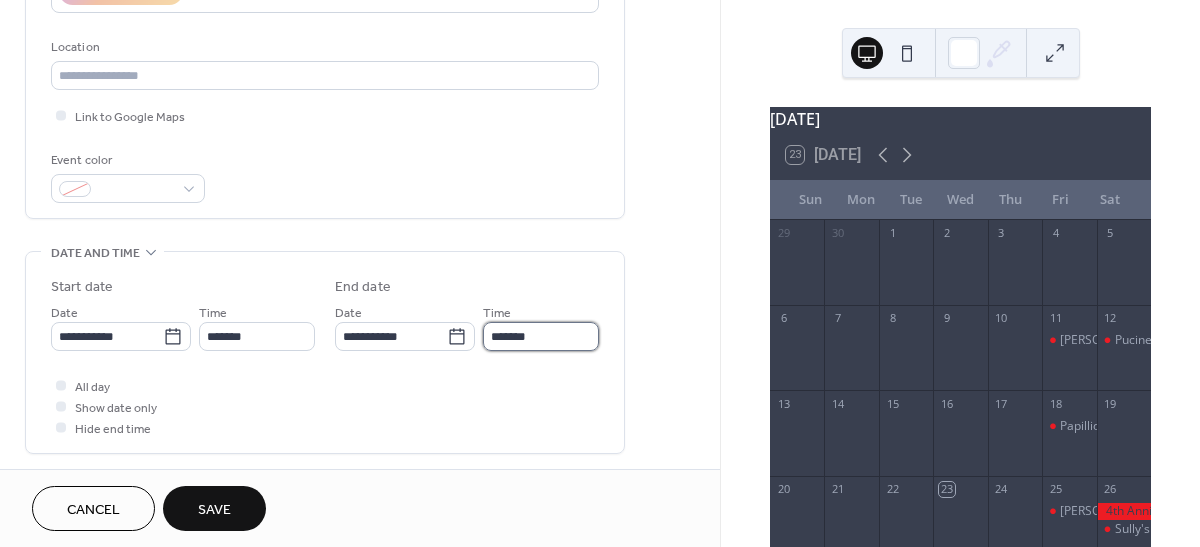 click on "*******" at bounding box center [541, 336] 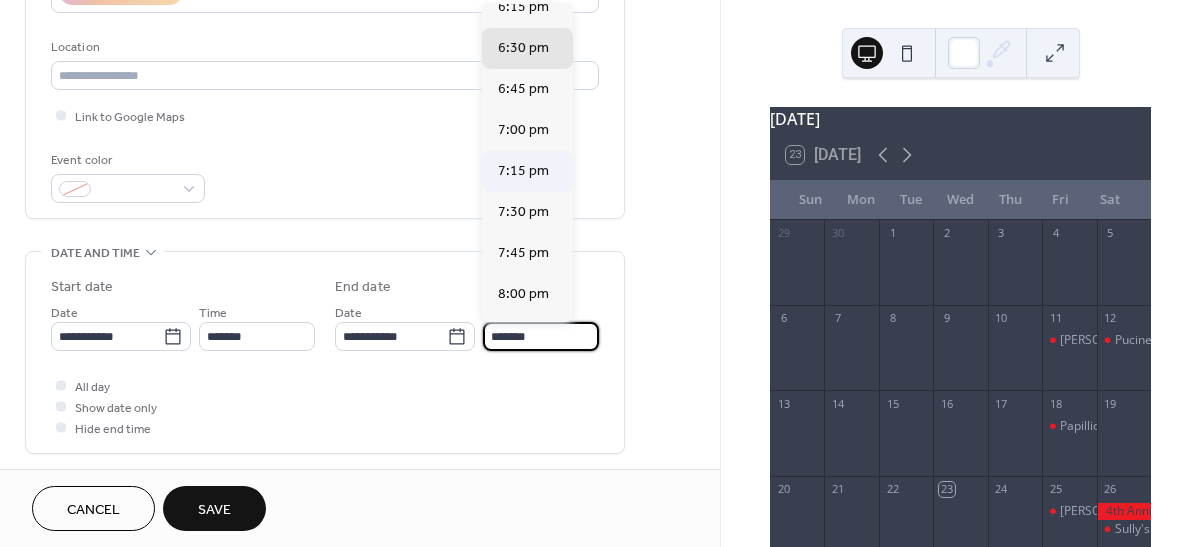 scroll, scrollTop: 100, scrollLeft: 0, axis: vertical 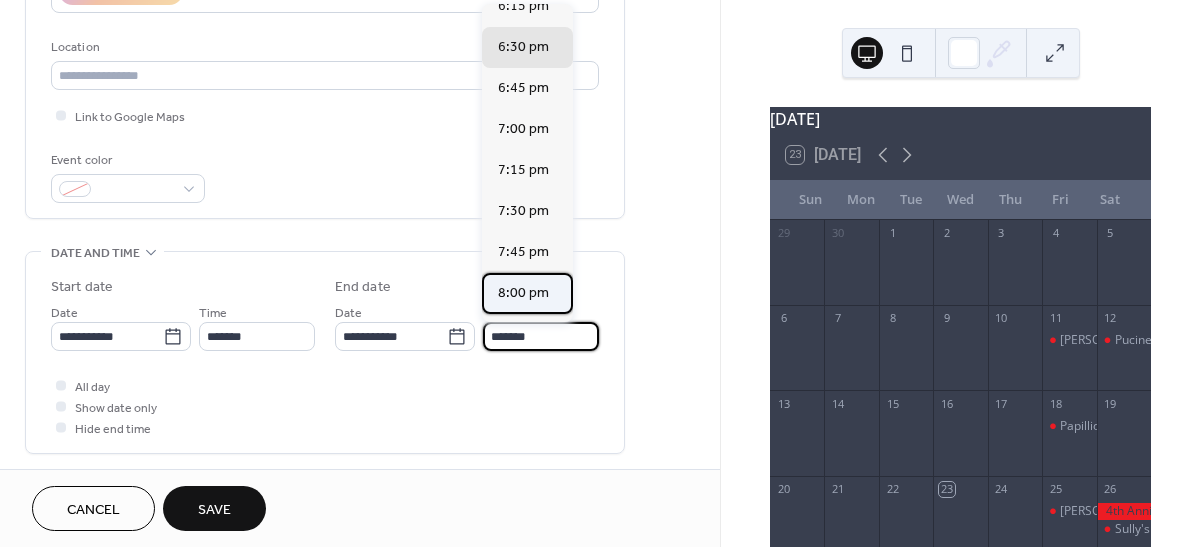 click on "8:00 pm" at bounding box center [523, 293] 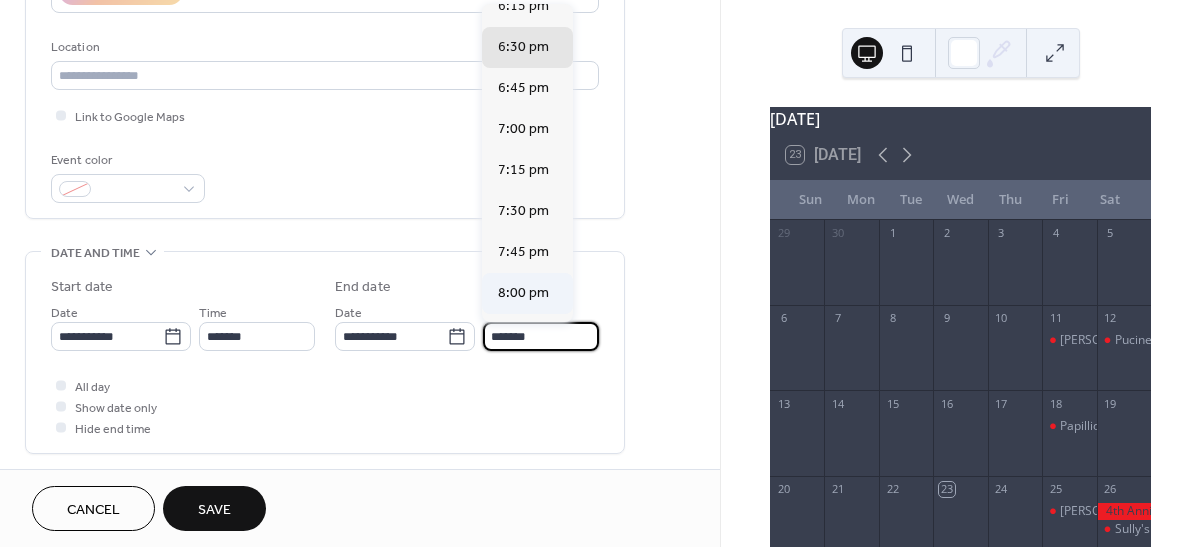 type on "*******" 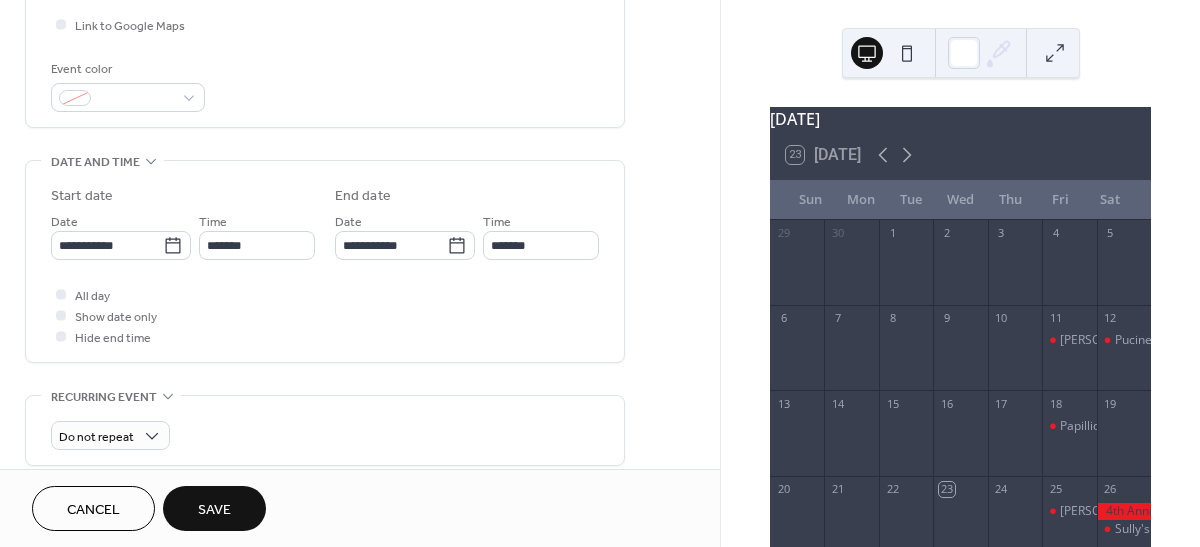 scroll, scrollTop: 500, scrollLeft: 0, axis: vertical 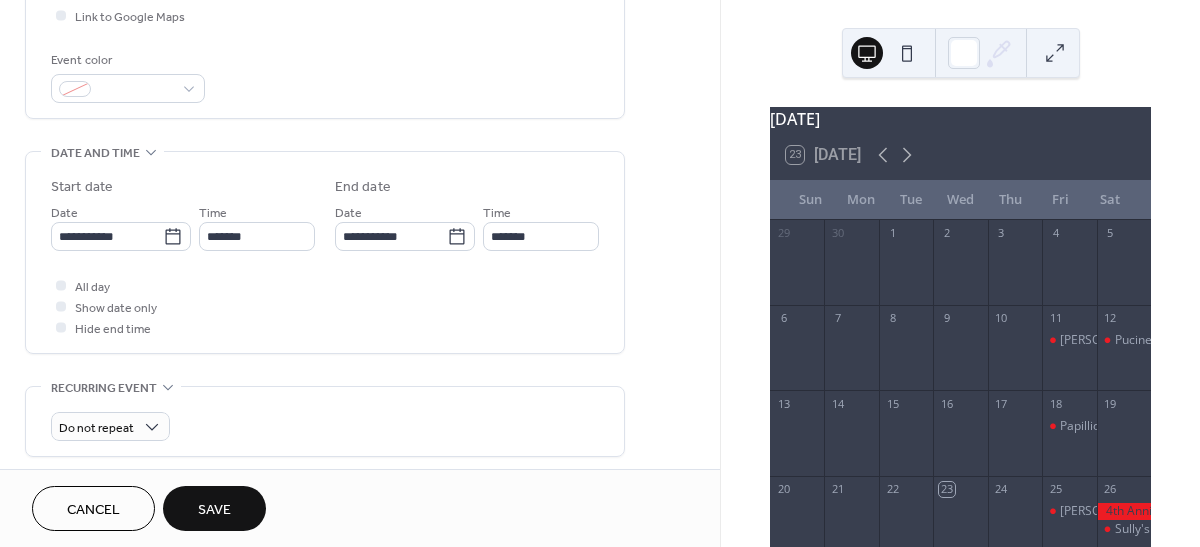 click on "Save" at bounding box center (214, 510) 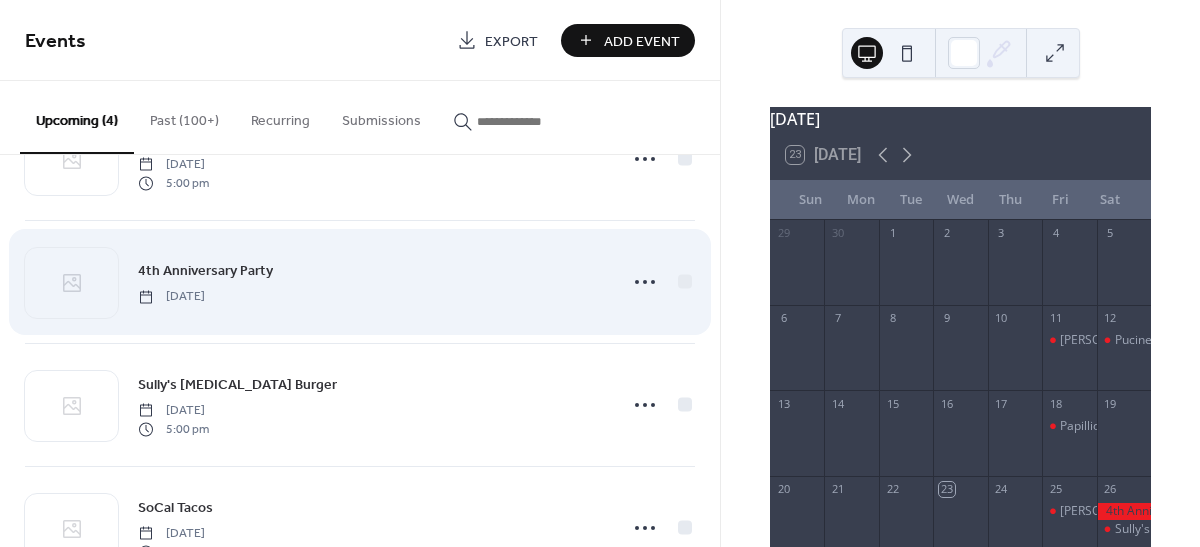 scroll, scrollTop: 159, scrollLeft: 0, axis: vertical 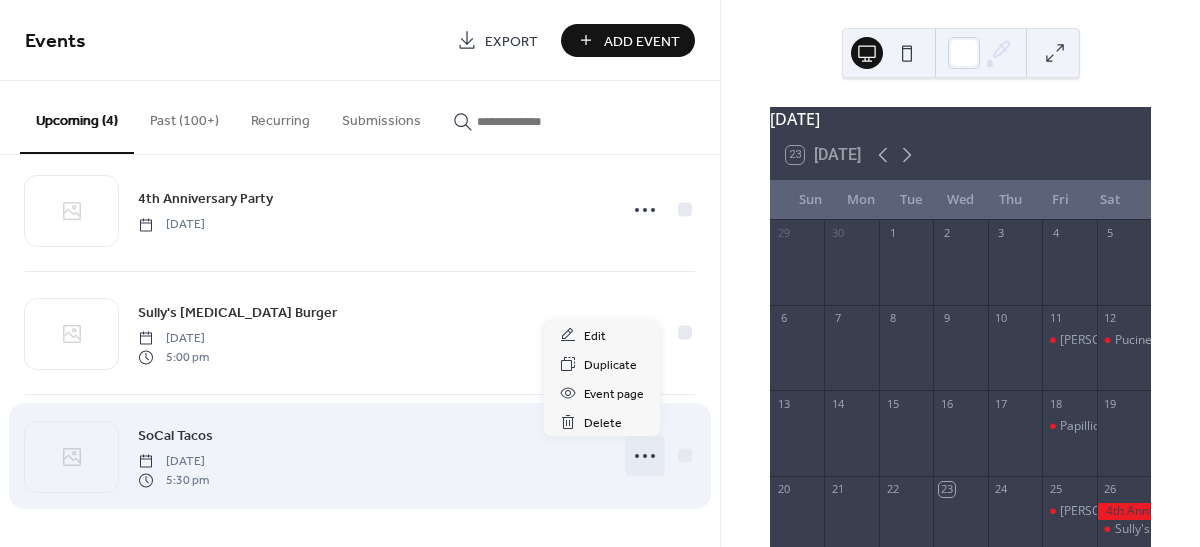 click 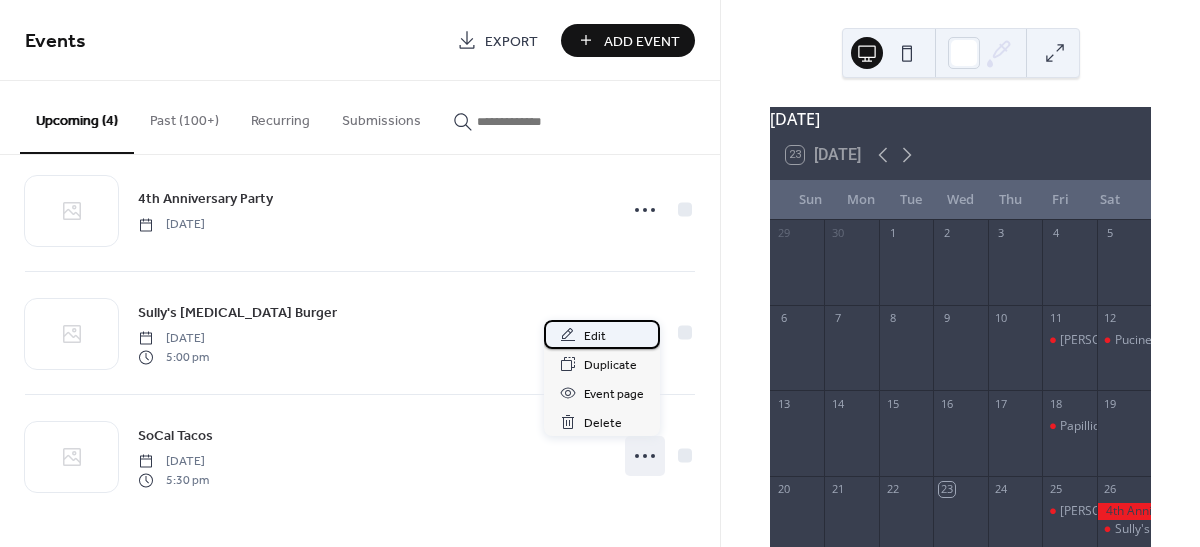 click on "Edit" at bounding box center [595, 336] 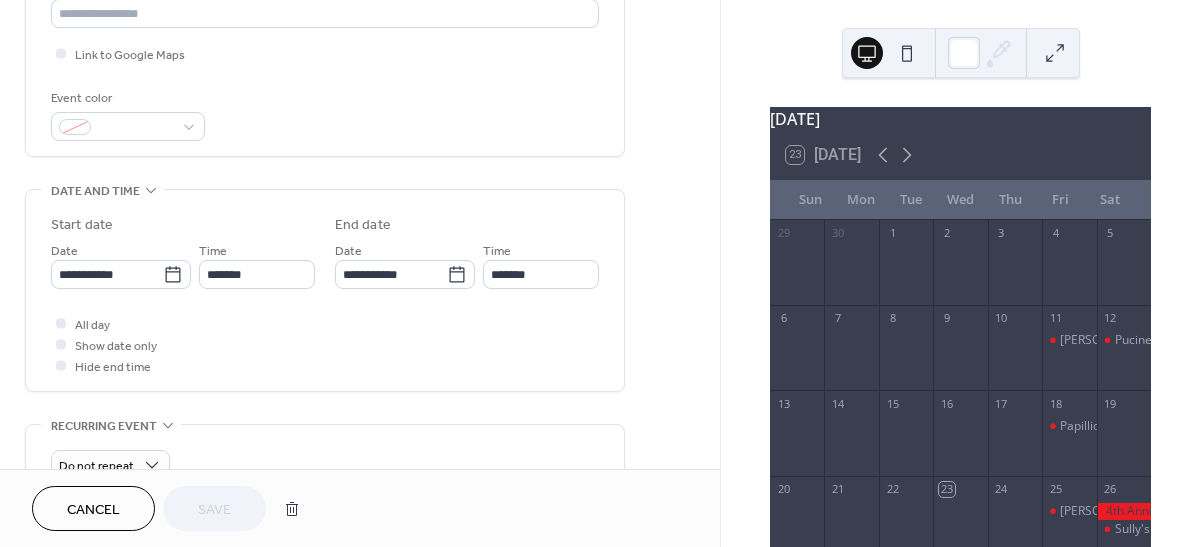 scroll, scrollTop: 500, scrollLeft: 0, axis: vertical 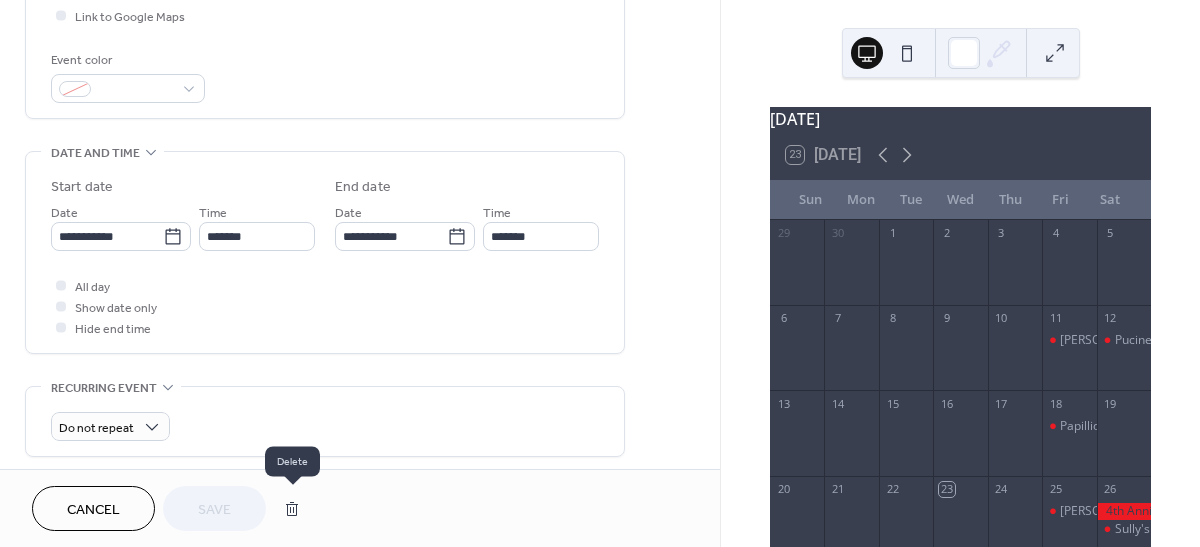 click at bounding box center [292, 509] 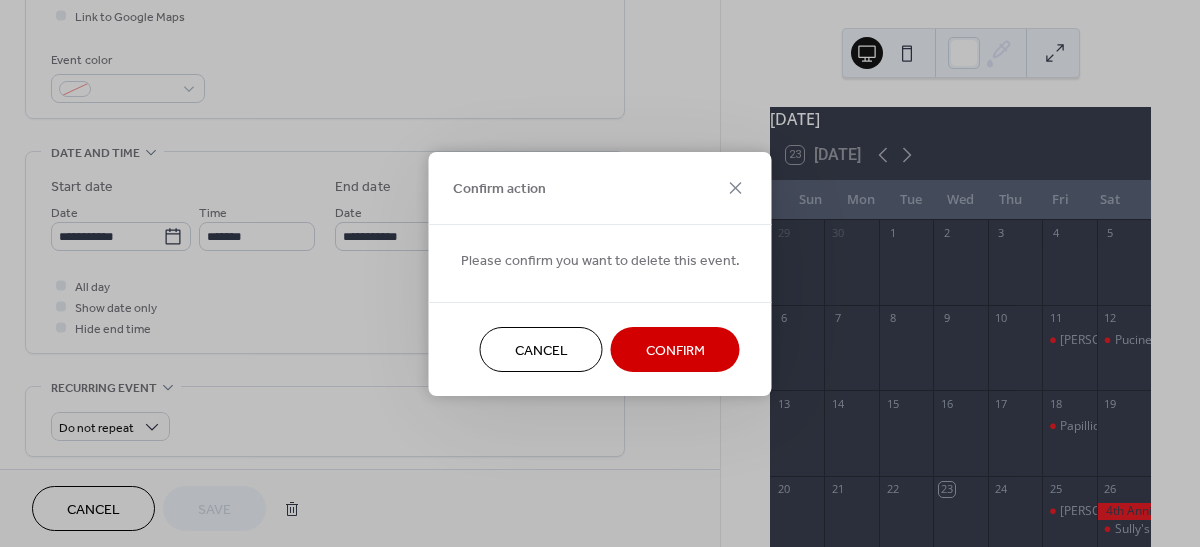 click on "Confirm" at bounding box center [675, 350] 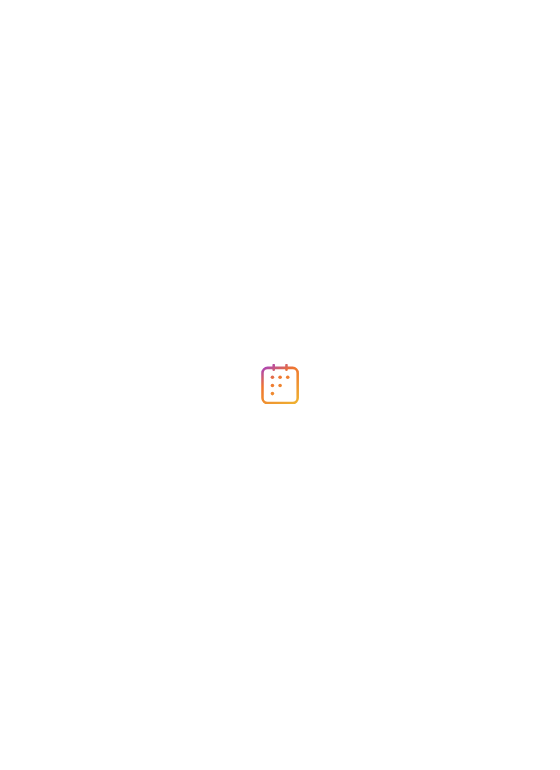 scroll, scrollTop: 0, scrollLeft: 0, axis: both 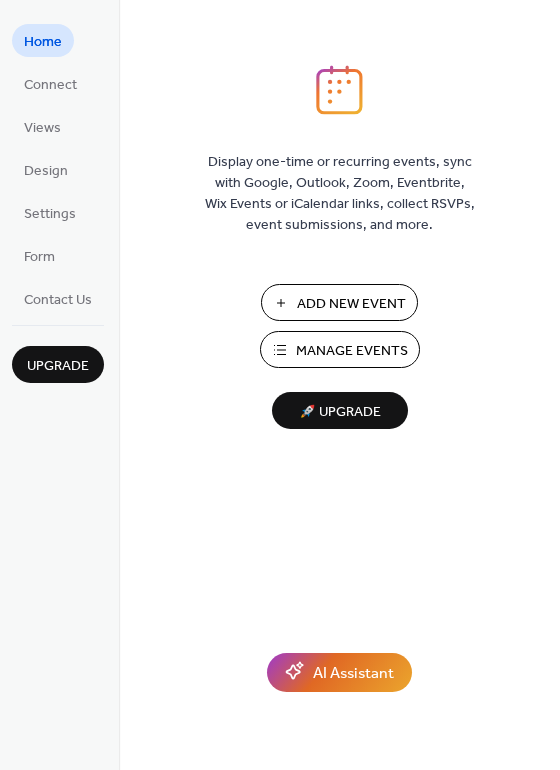 click on "Add New Event" at bounding box center [351, 304] 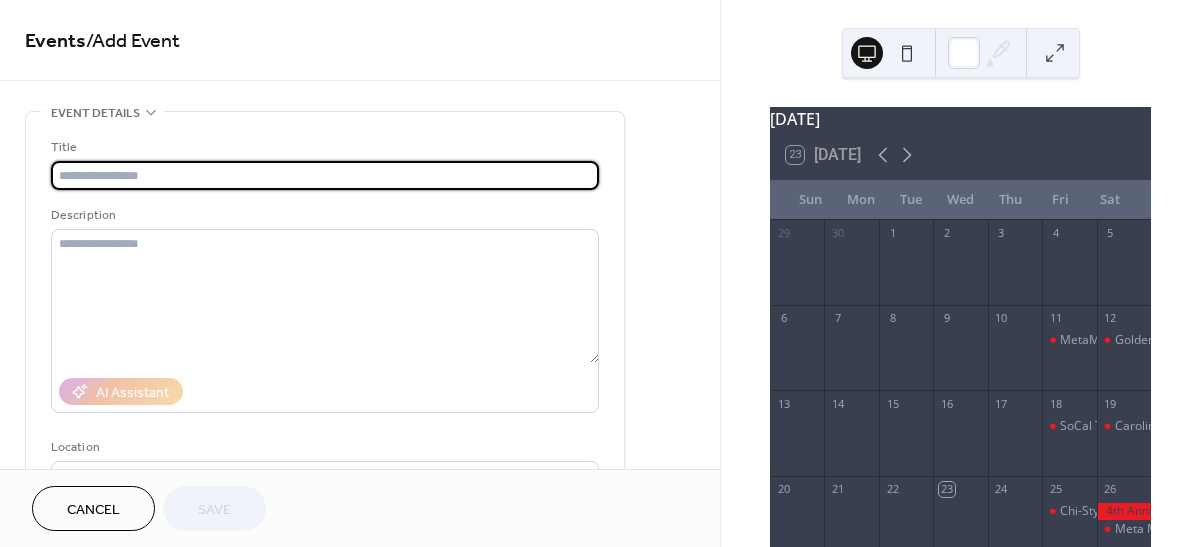 scroll, scrollTop: 0, scrollLeft: 0, axis: both 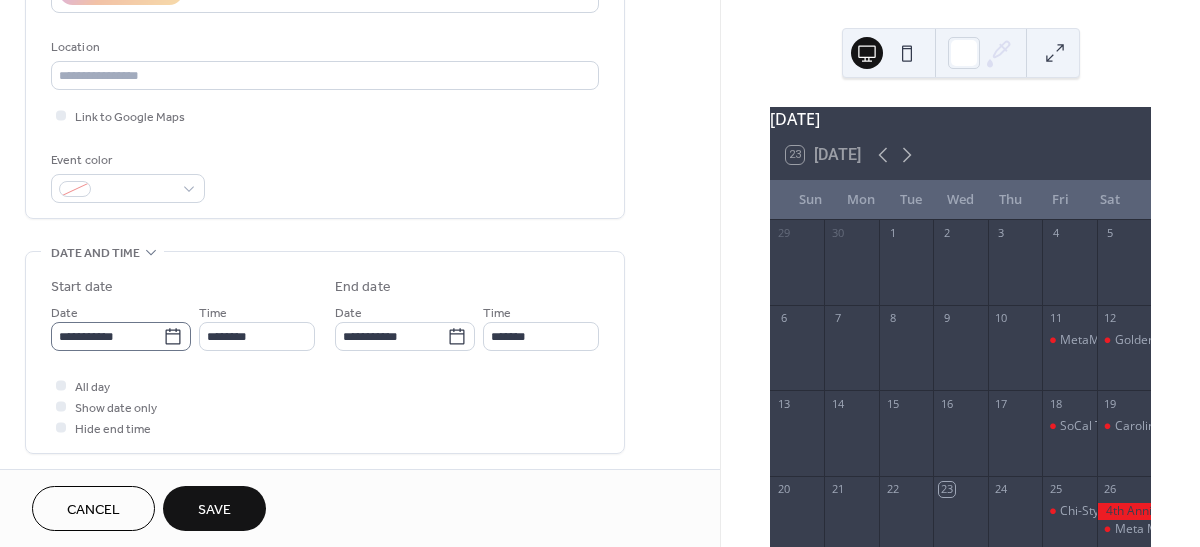 type on "**********" 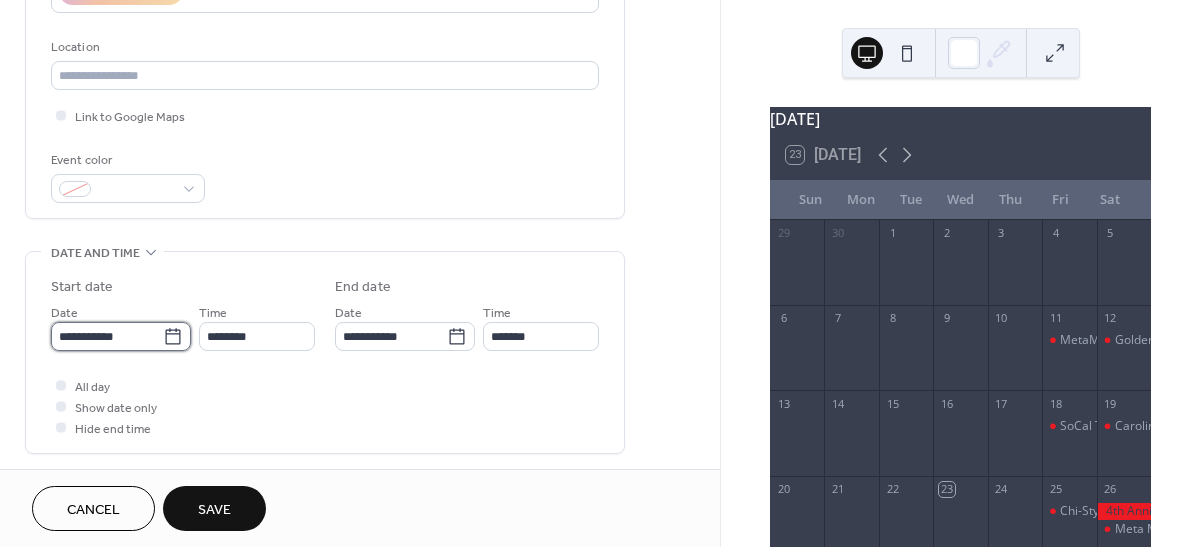 click on "**********" at bounding box center [107, 336] 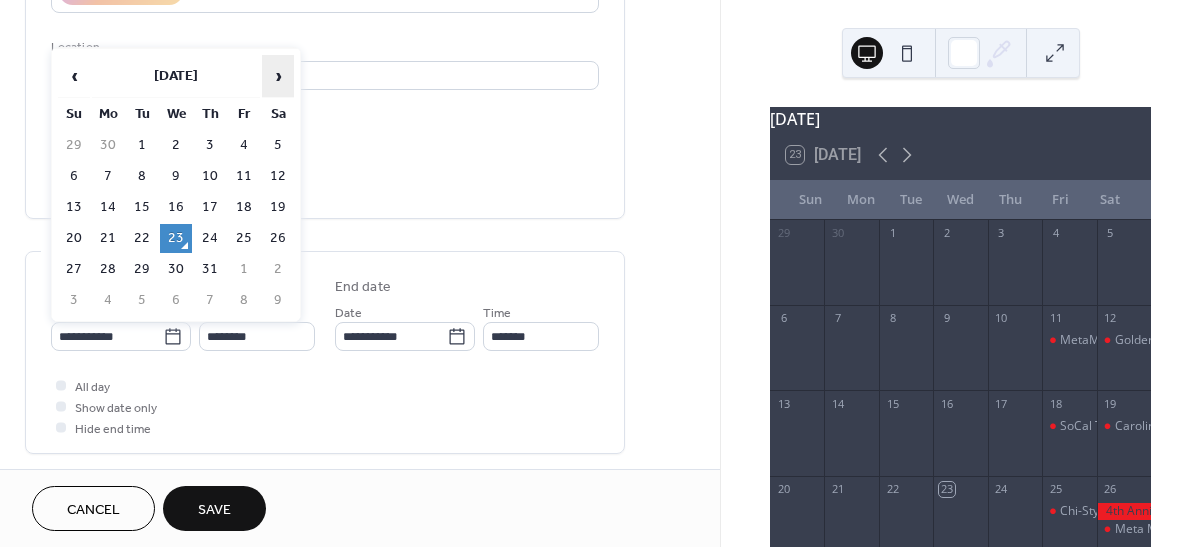click on "›" at bounding box center (278, 76) 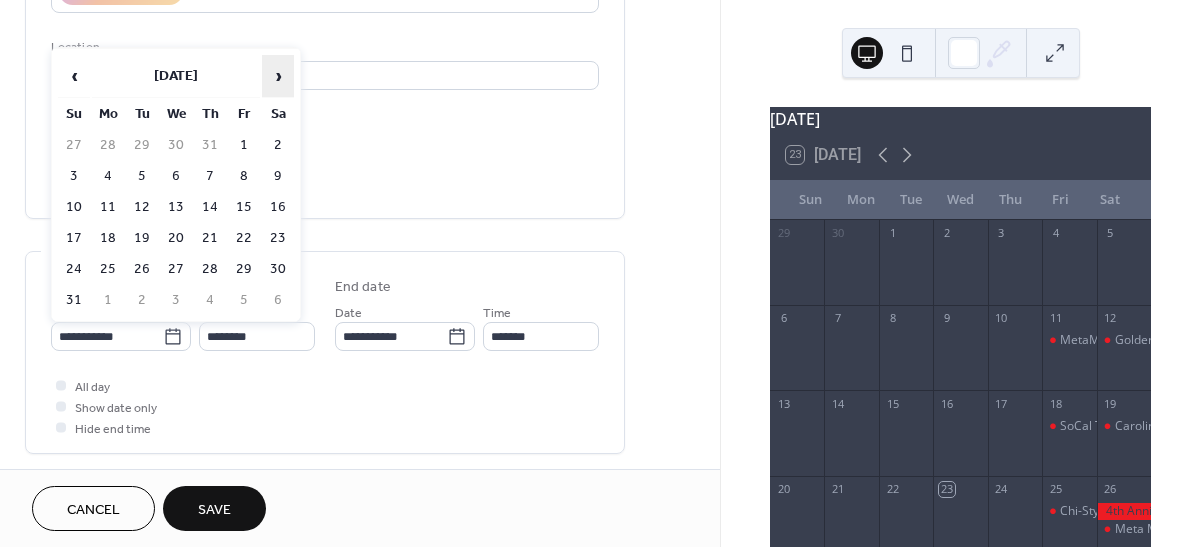 click on "›" at bounding box center (278, 76) 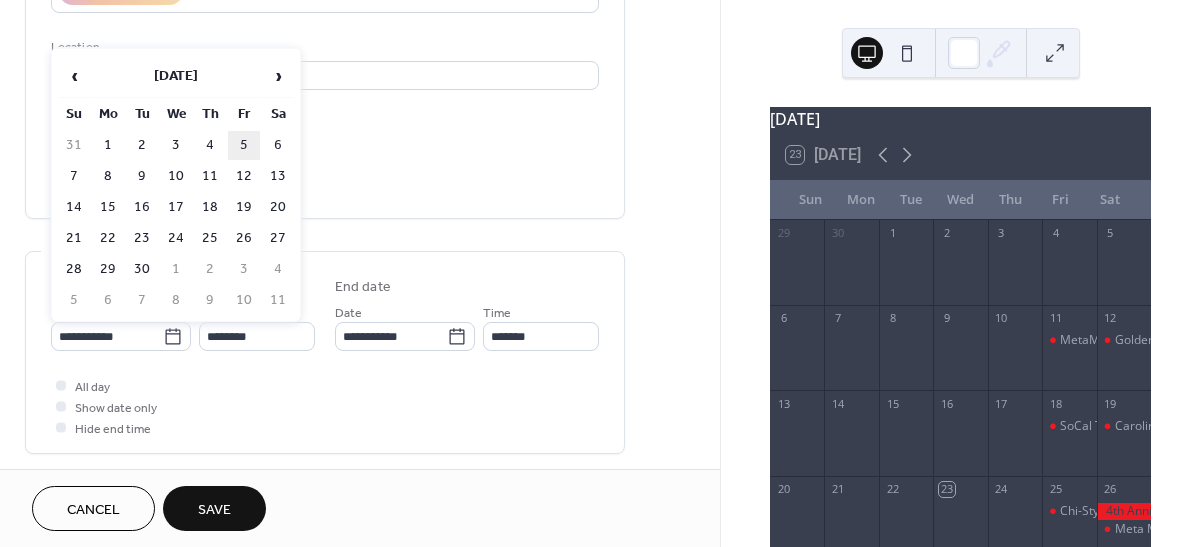 click on "5" at bounding box center (244, 145) 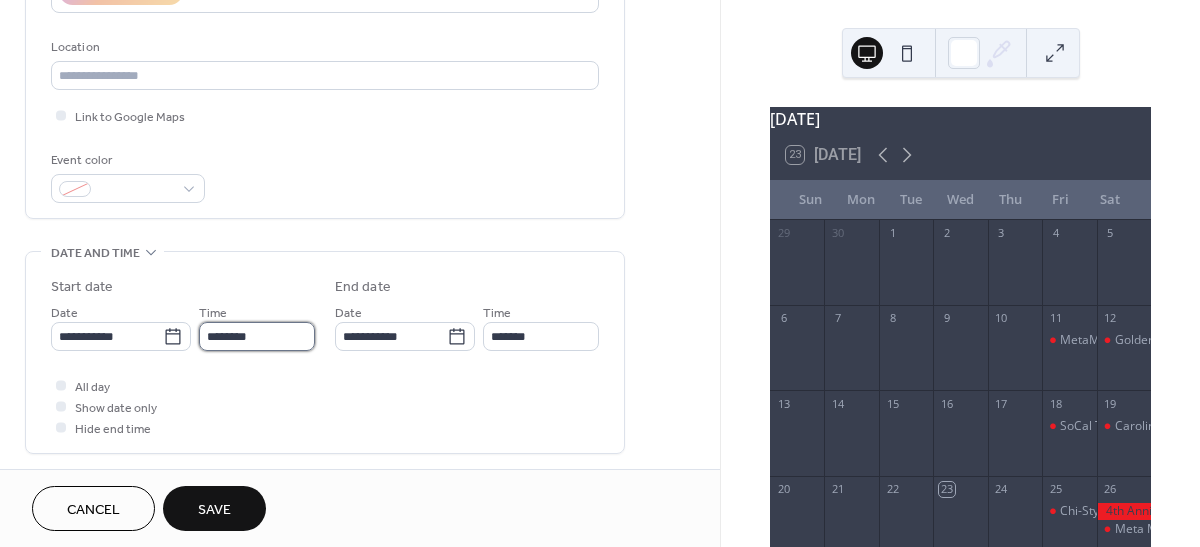 click on "********" at bounding box center [257, 336] 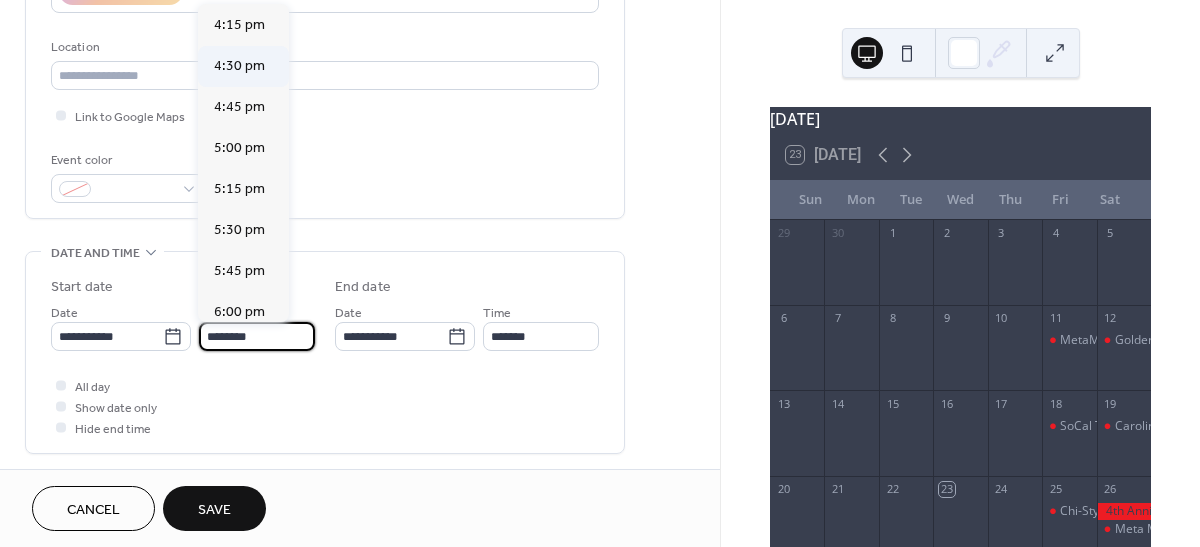 scroll, scrollTop: 2668, scrollLeft: 0, axis: vertical 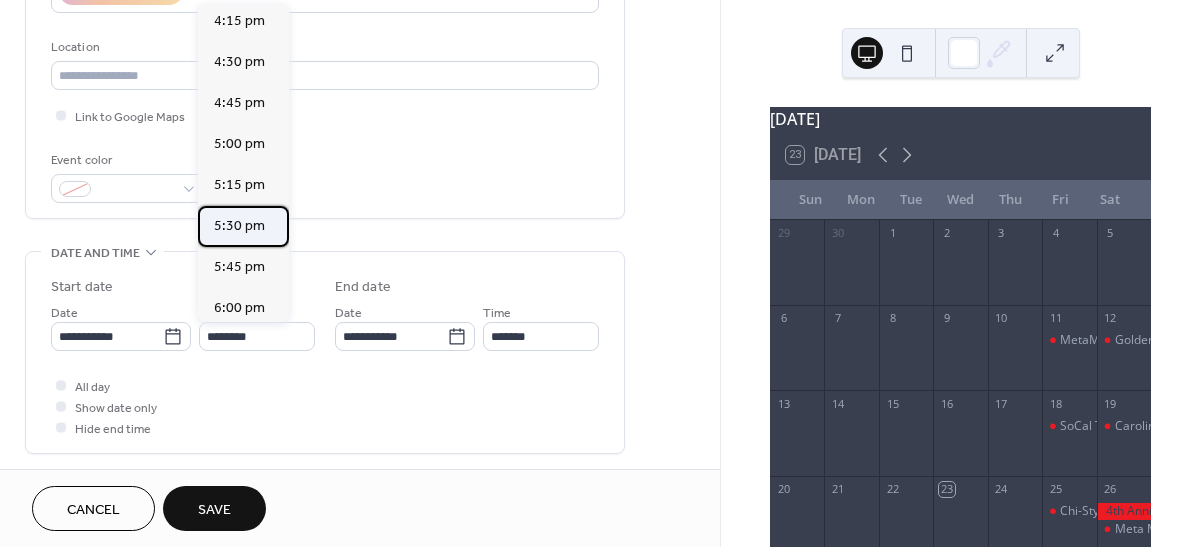 click on "5:30 pm" at bounding box center [239, 226] 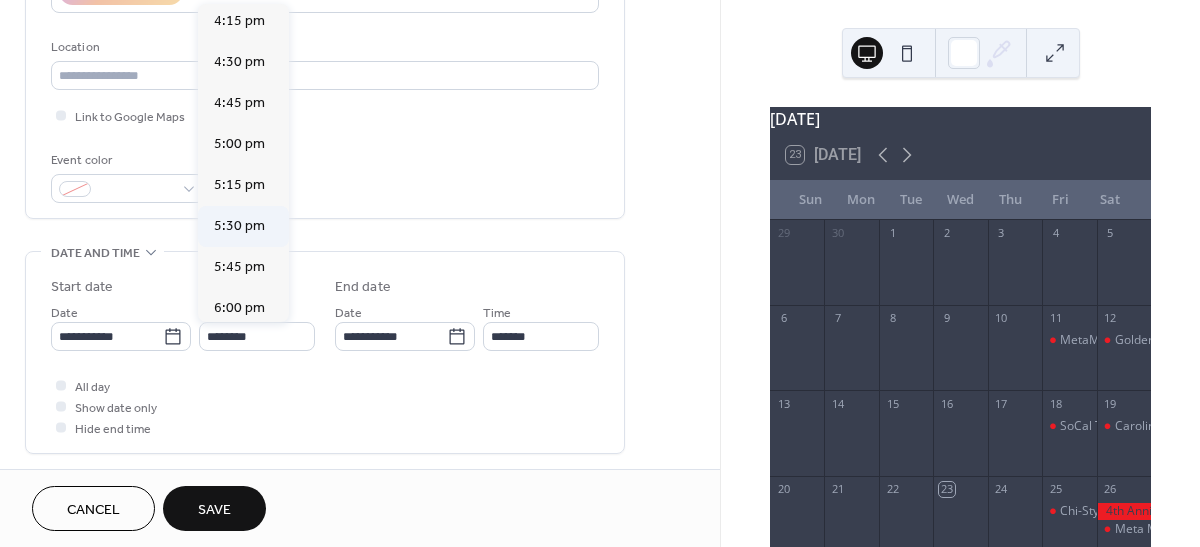 type on "*******" 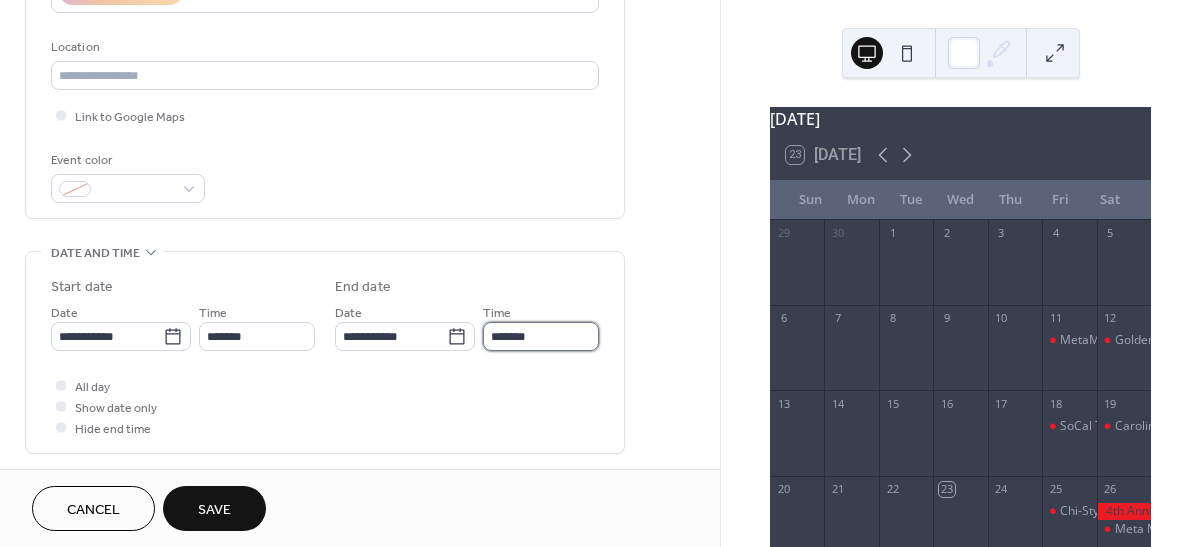 click on "*******" at bounding box center (541, 336) 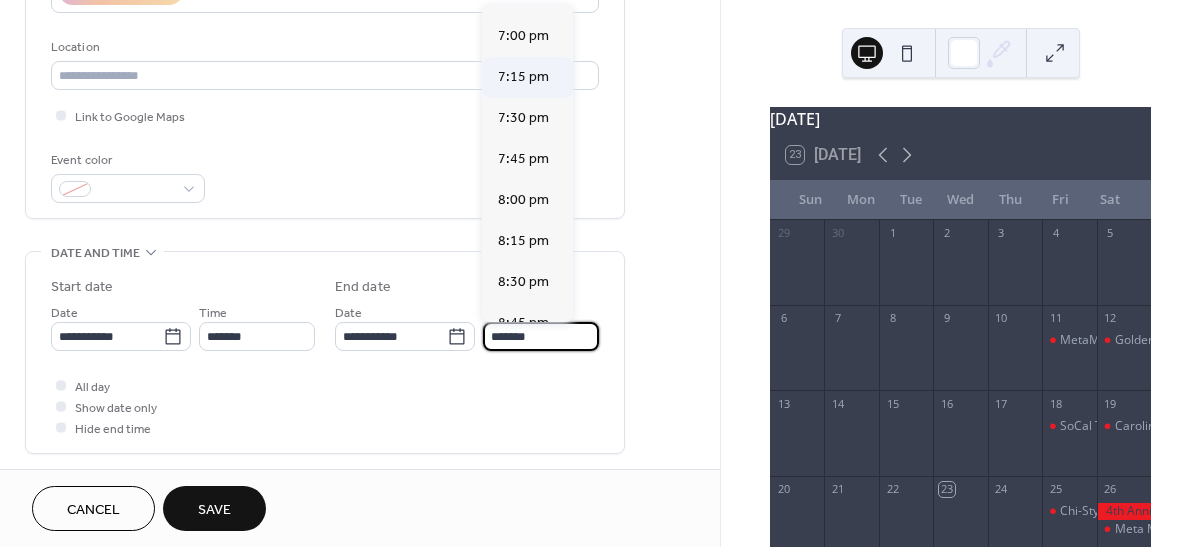 scroll, scrollTop: 200, scrollLeft: 0, axis: vertical 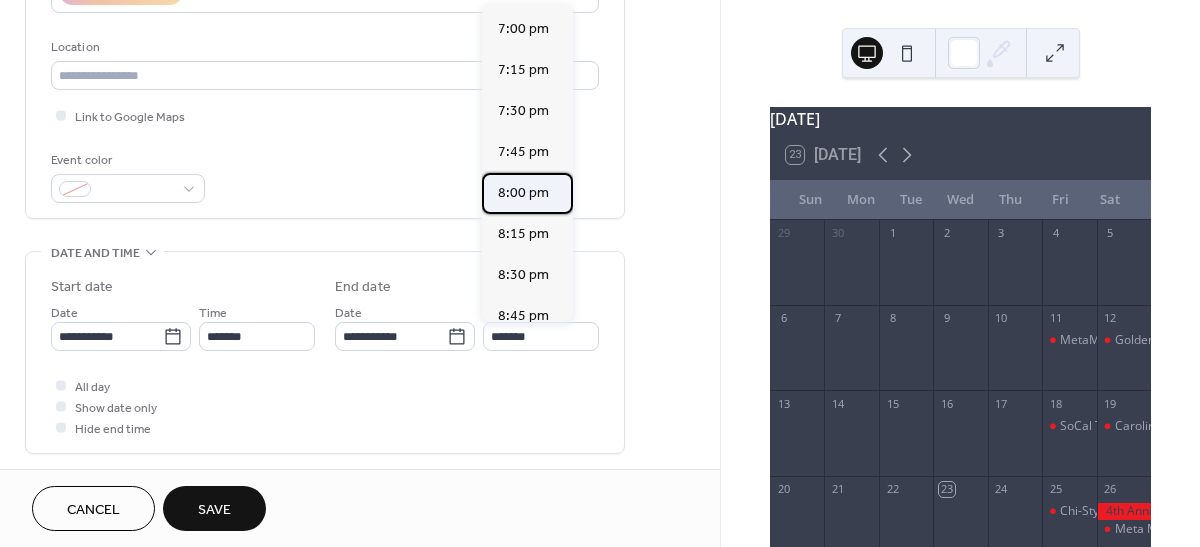 click on "8:00 pm" at bounding box center (523, 193) 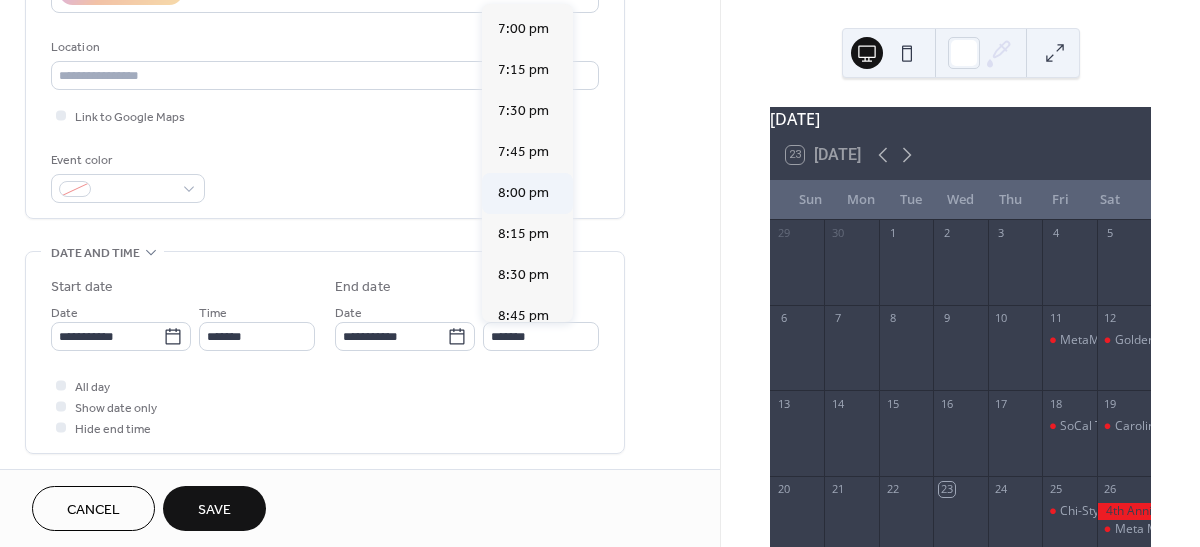 type on "*******" 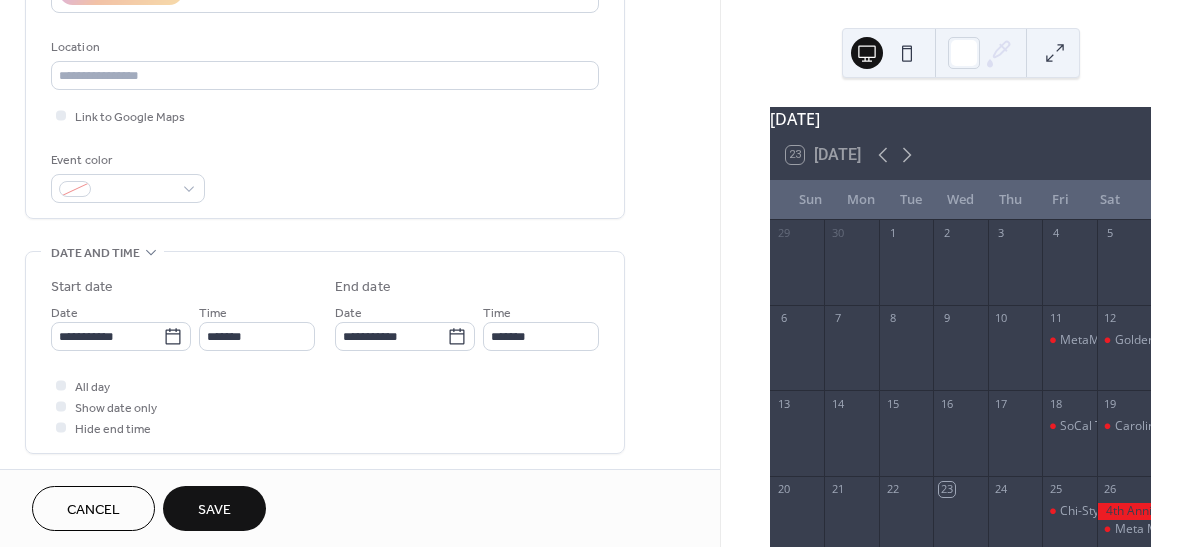 click on "Save" at bounding box center (214, 508) 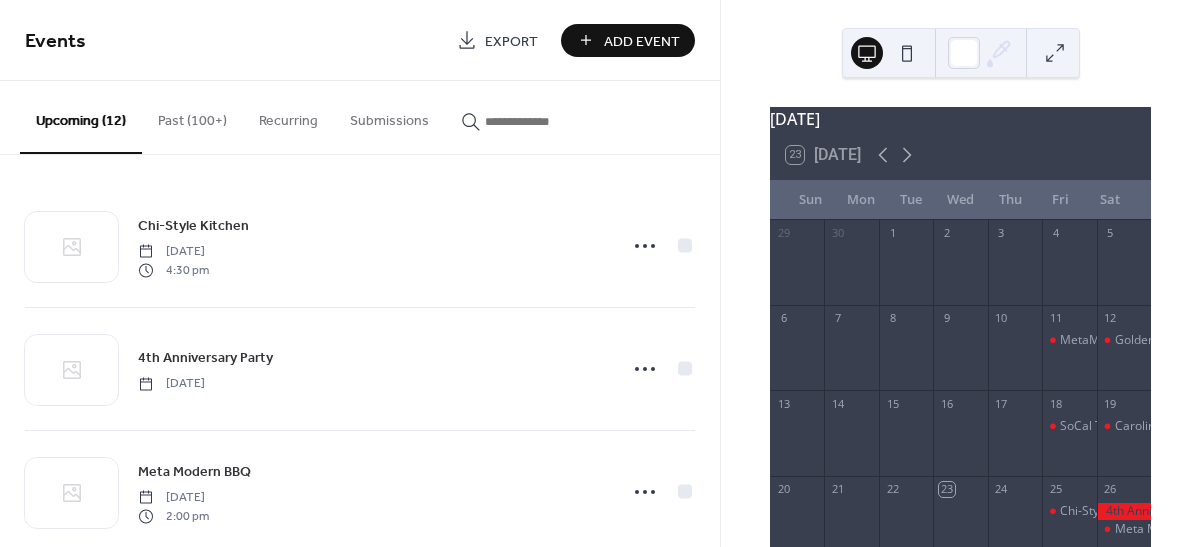 click on "Add Event" at bounding box center [642, 41] 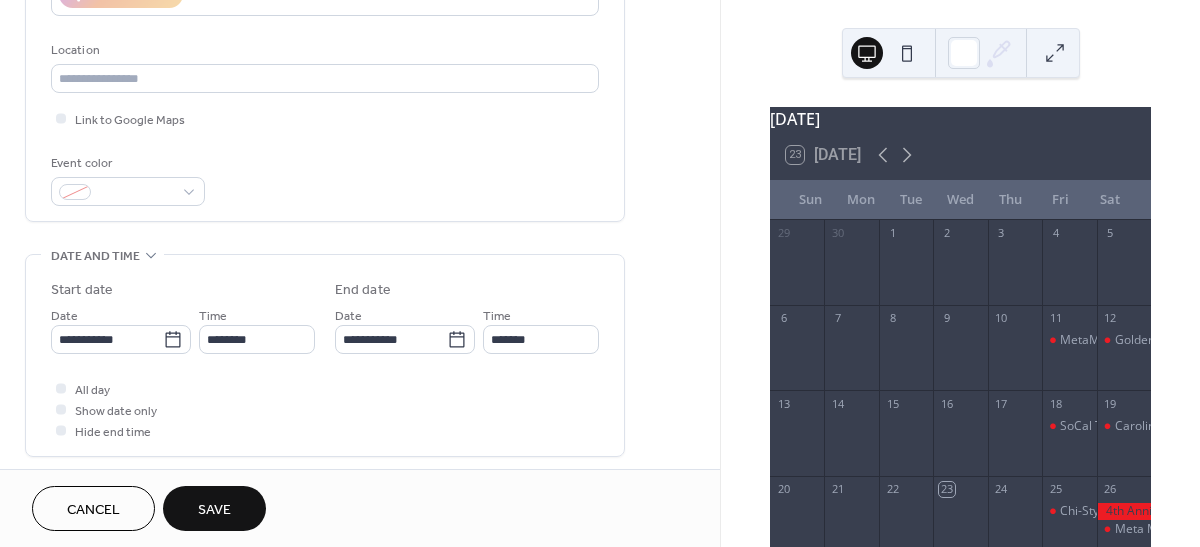 scroll, scrollTop: 400, scrollLeft: 0, axis: vertical 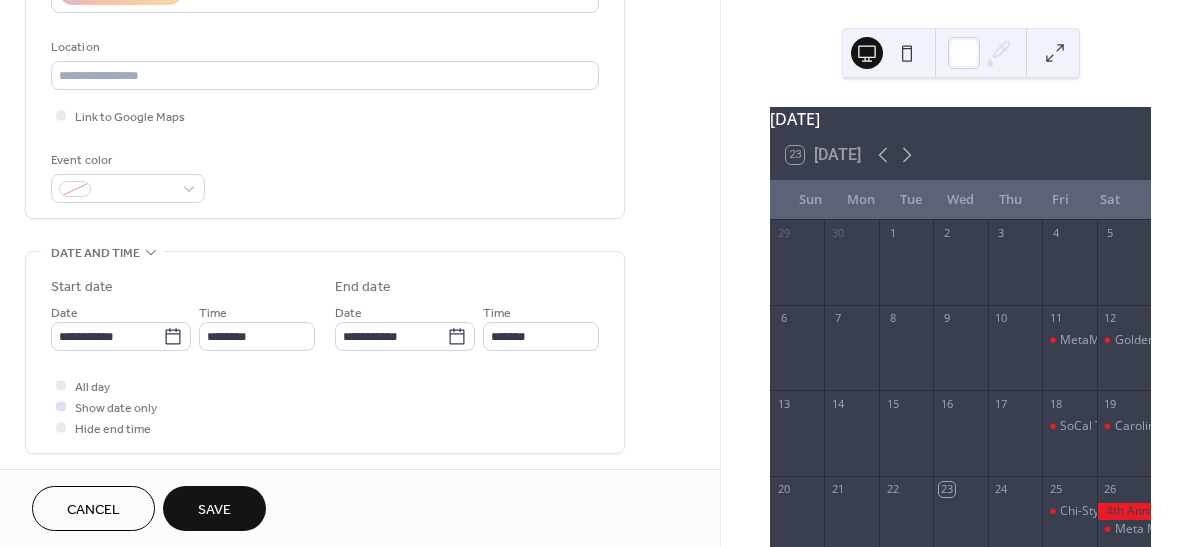 type on "**********" 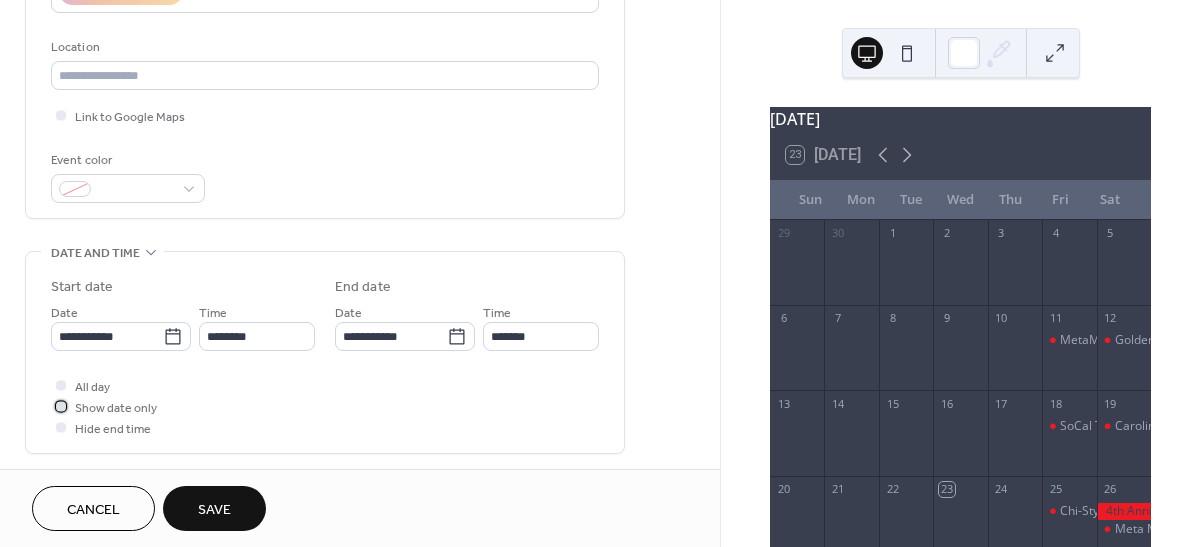 click at bounding box center (61, 406) 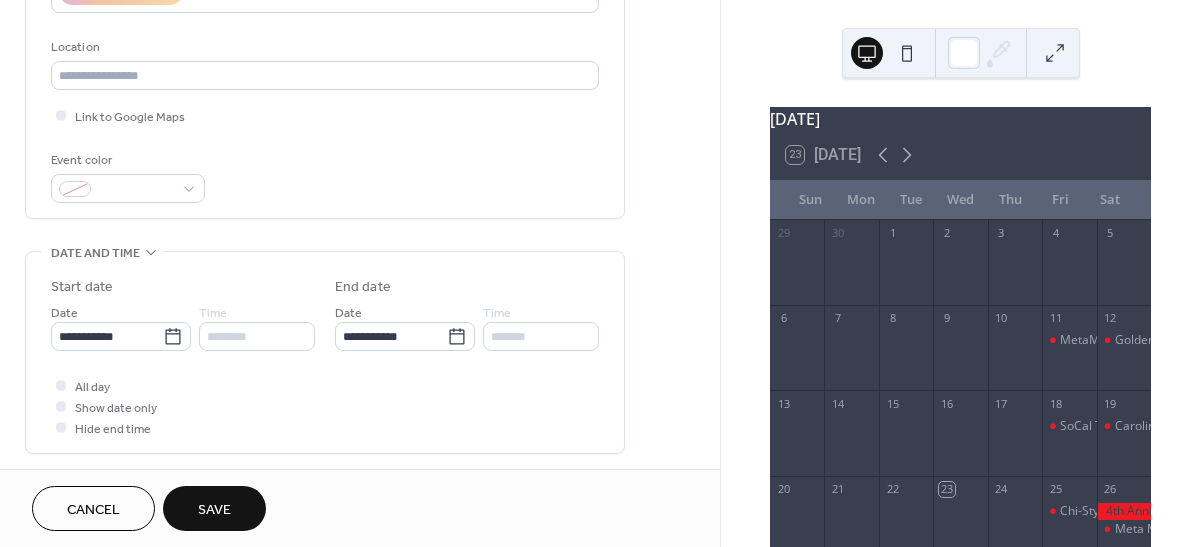 click on "Save" at bounding box center [214, 510] 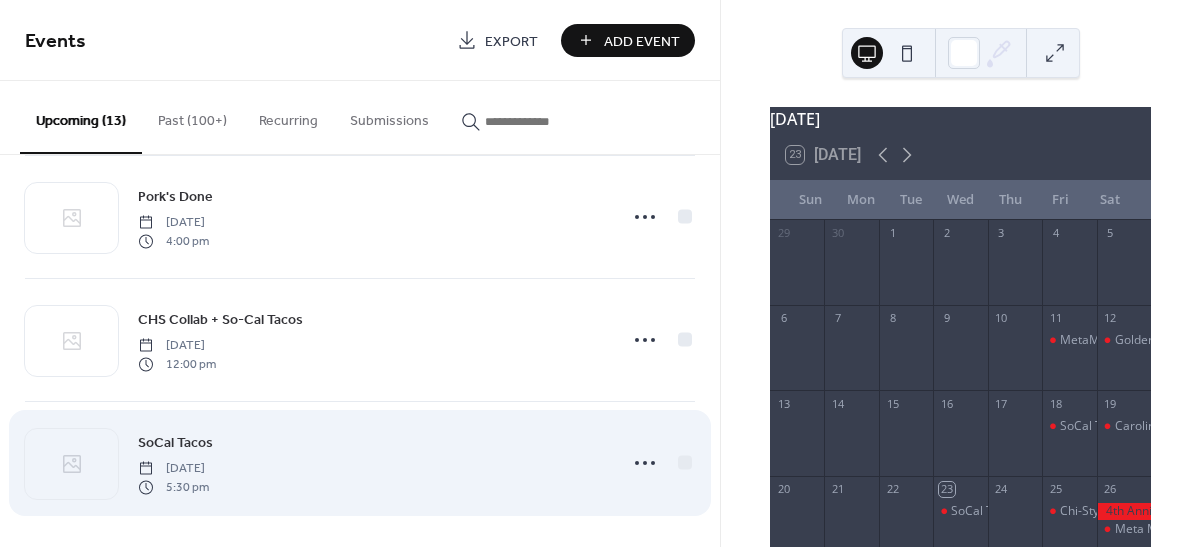 scroll, scrollTop: 1266, scrollLeft: 0, axis: vertical 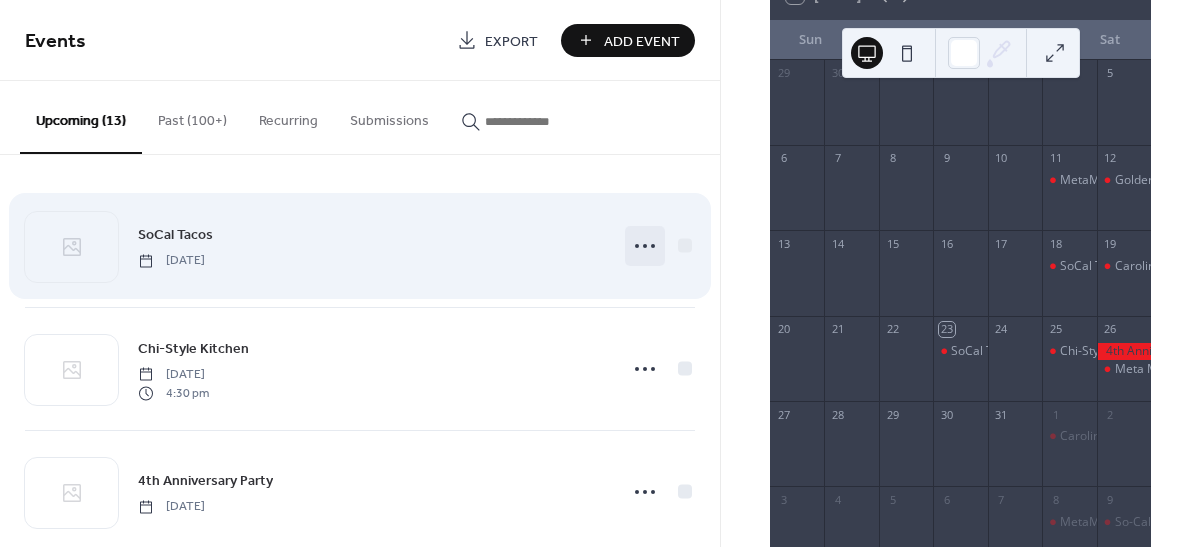 click 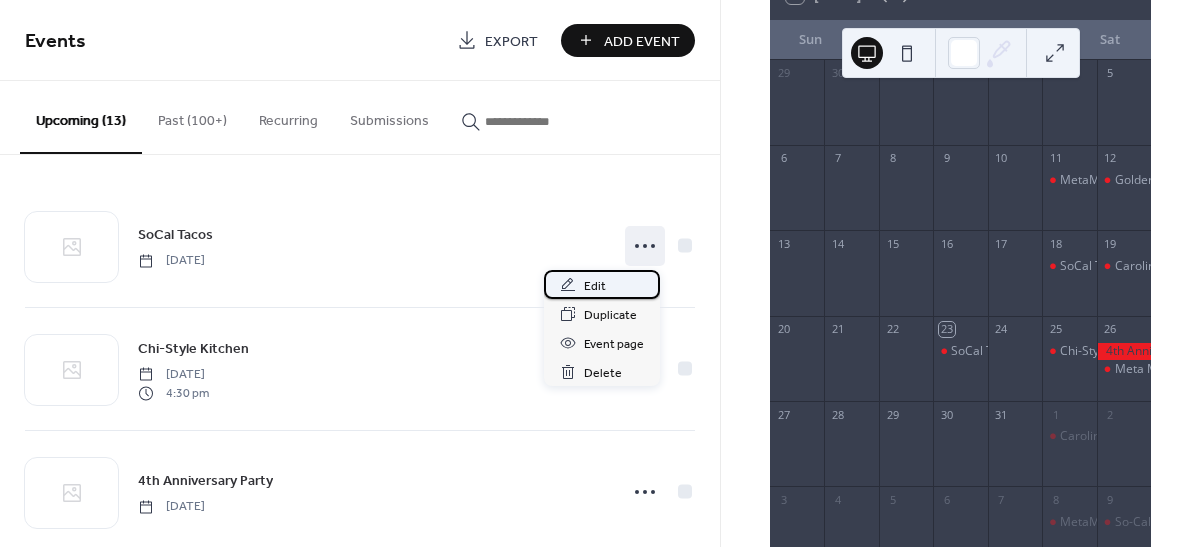click on "Edit" at bounding box center (595, 286) 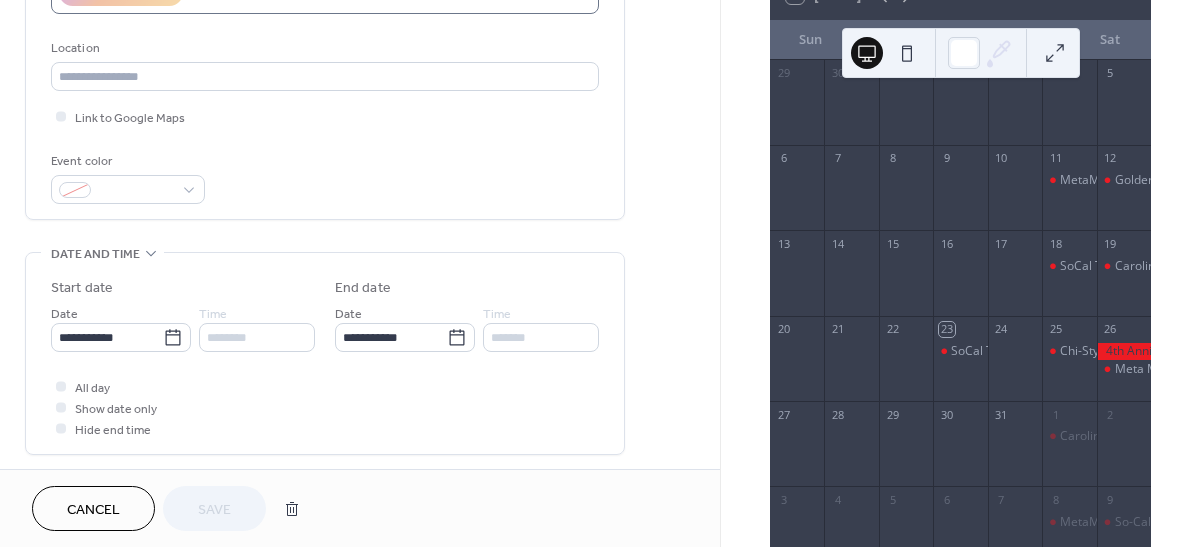 scroll, scrollTop: 400, scrollLeft: 0, axis: vertical 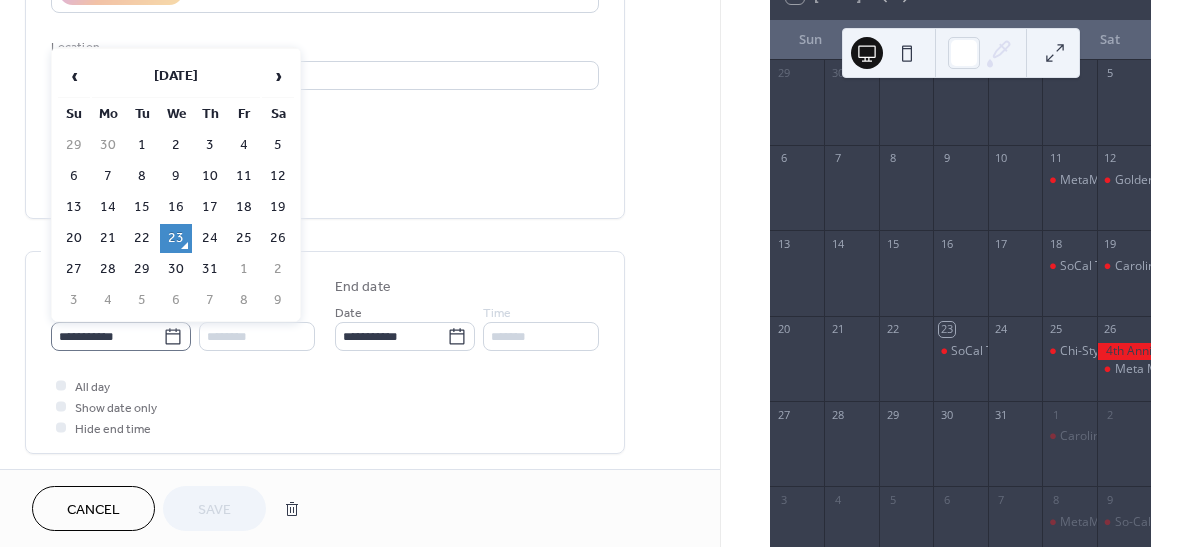 click 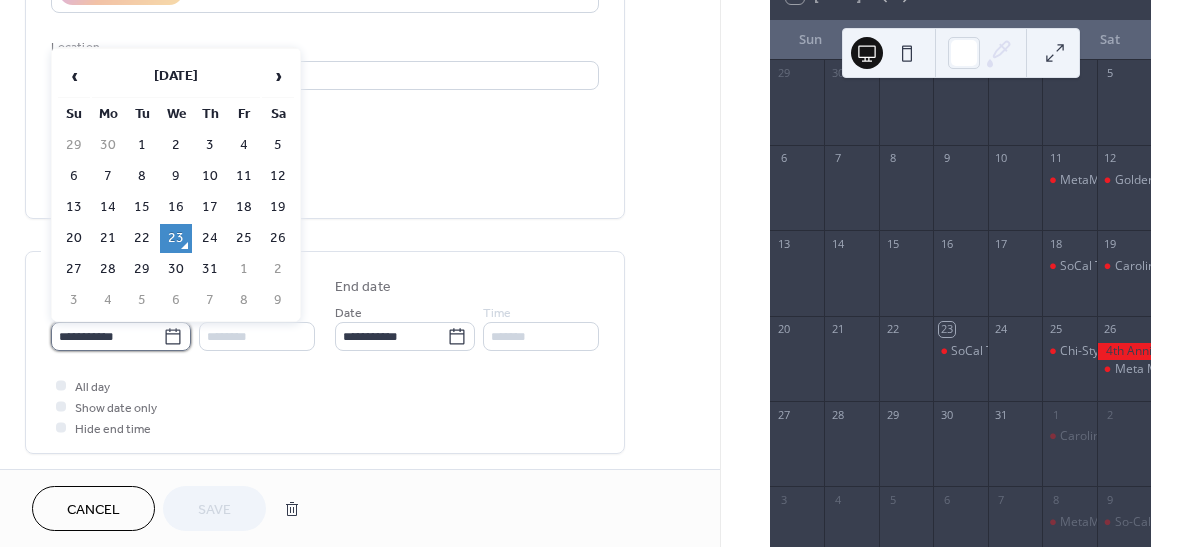 click on "**********" at bounding box center [107, 336] 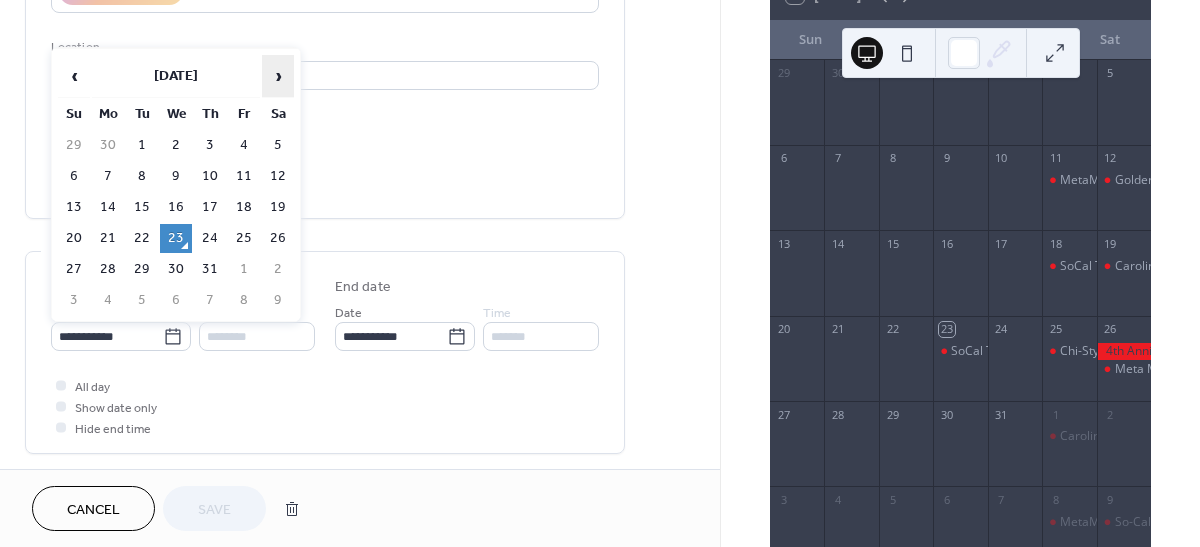 click on "›" at bounding box center (278, 76) 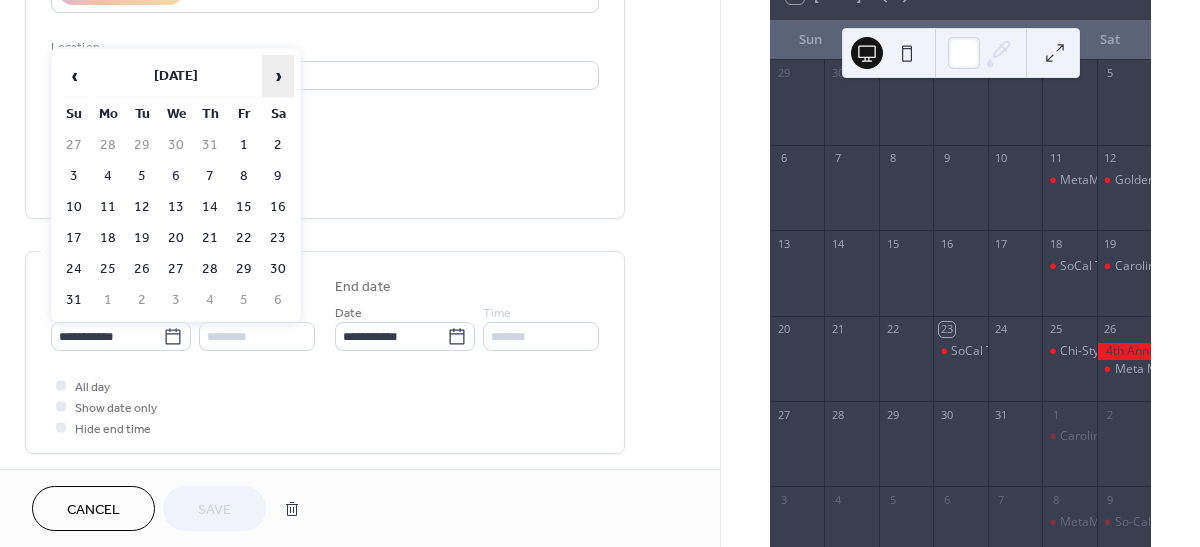 click on "›" at bounding box center (278, 76) 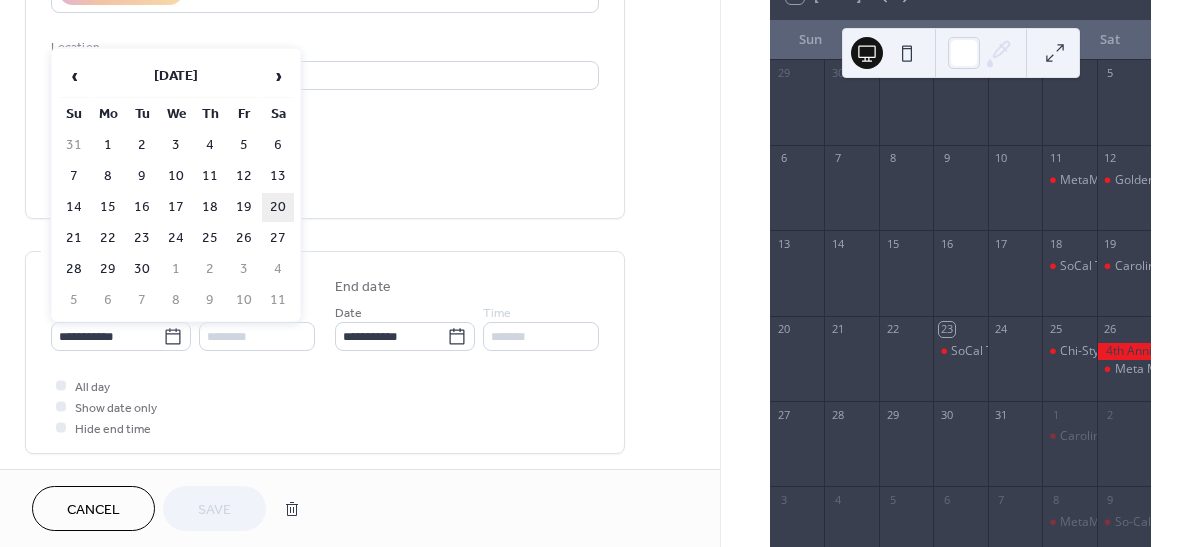 click on "20" at bounding box center (278, 207) 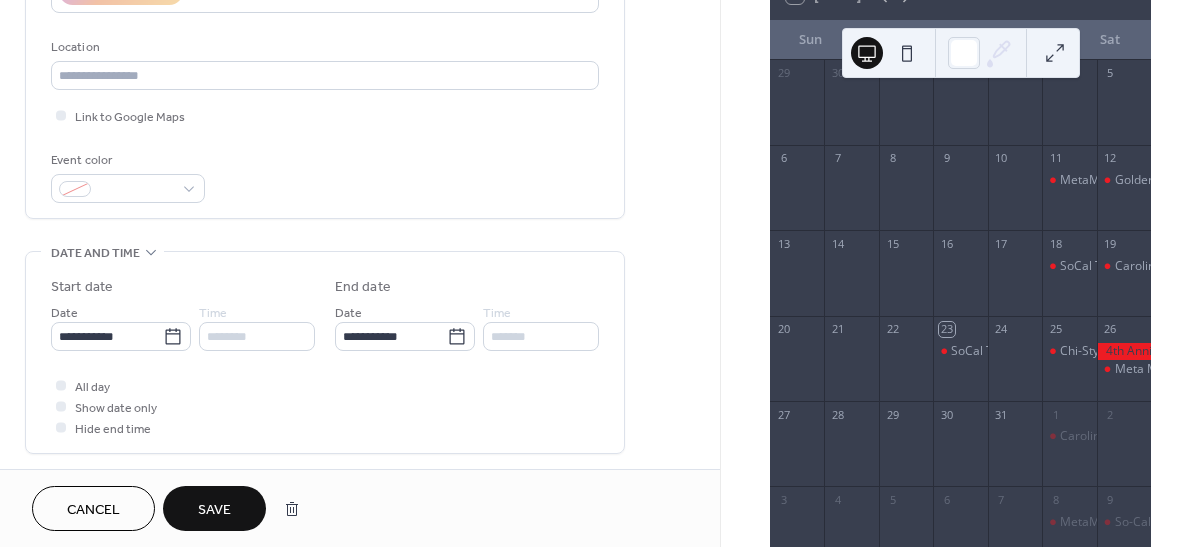 click on "Save" at bounding box center [214, 508] 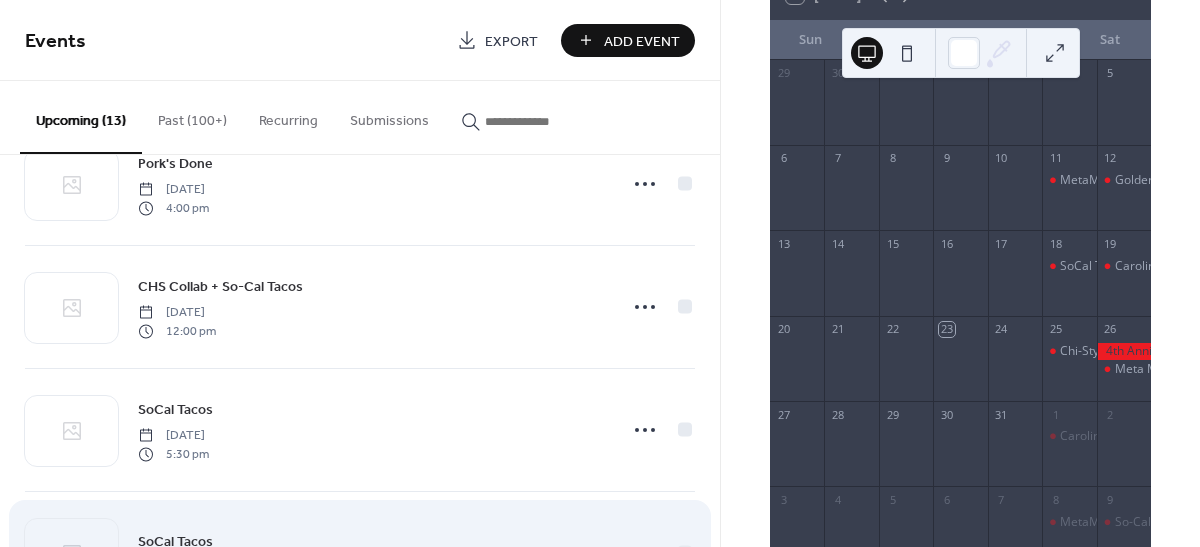 scroll, scrollTop: 1166, scrollLeft: 0, axis: vertical 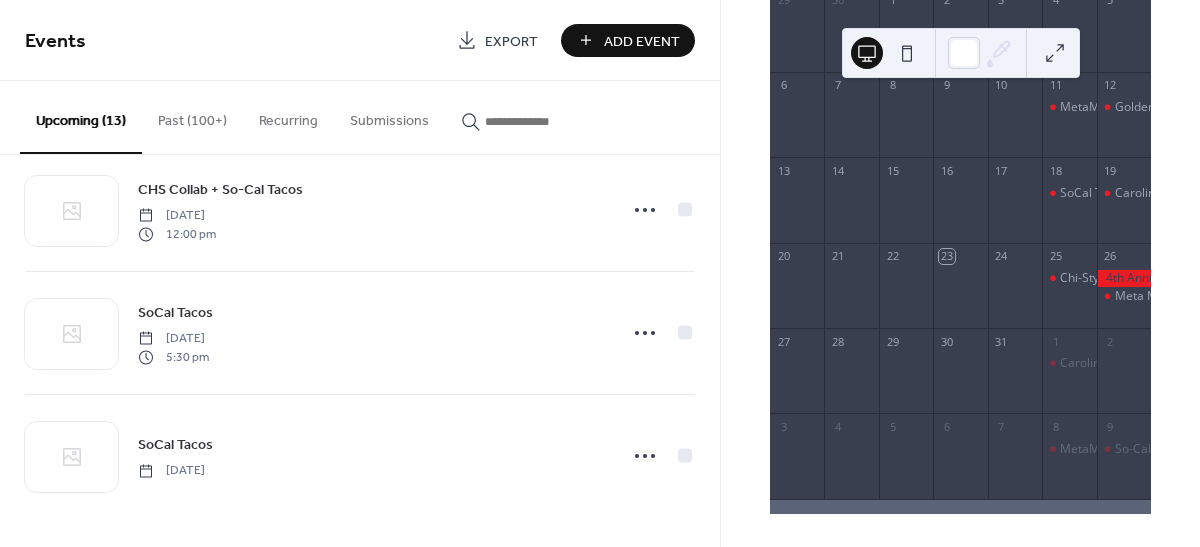 click on "Add Event" at bounding box center (642, 41) 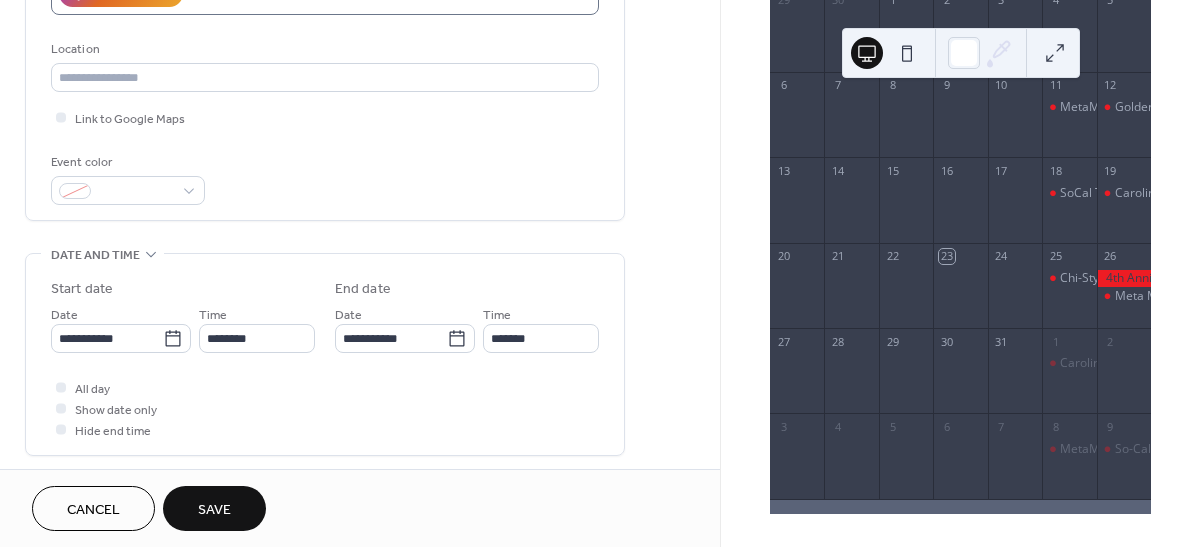 scroll, scrollTop: 400, scrollLeft: 0, axis: vertical 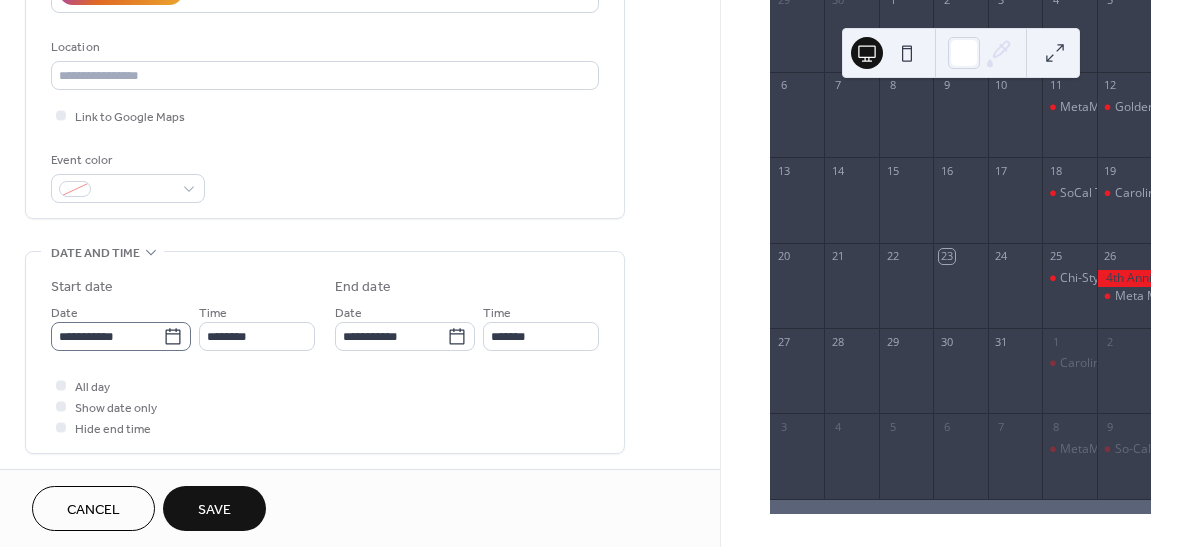 type on "**********" 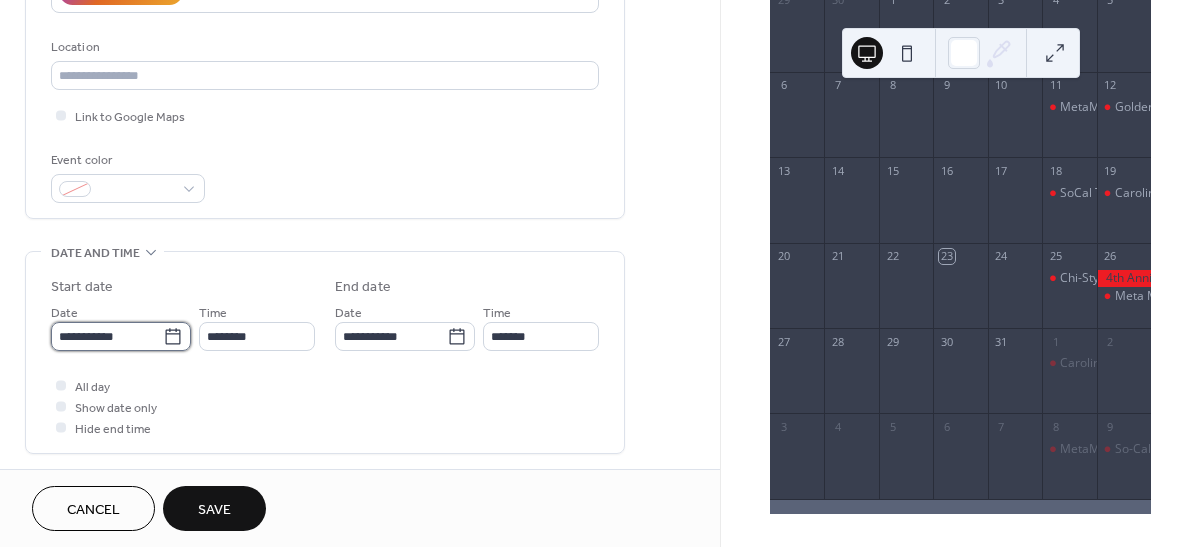 click on "**********" at bounding box center (107, 336) 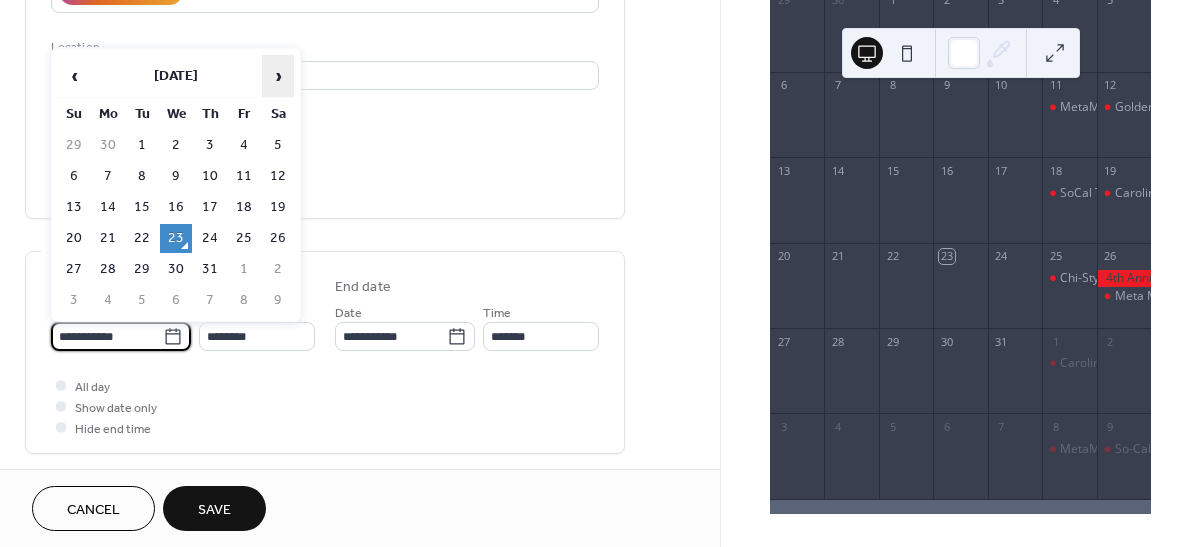 click on "›" at bounding box center (278, 76) 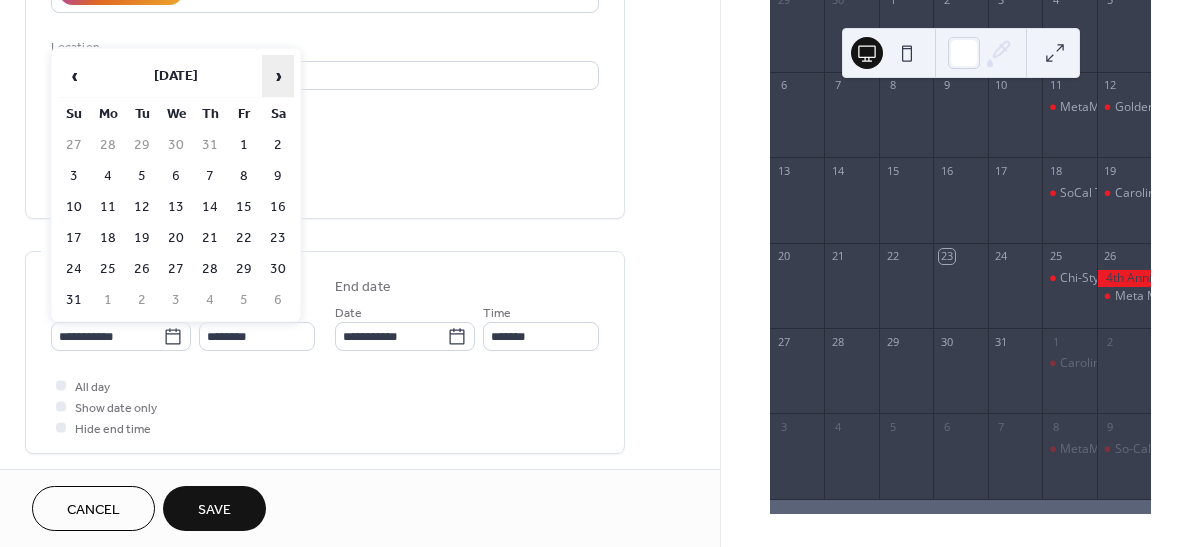 click on "›" at bounding box center [278, 76] 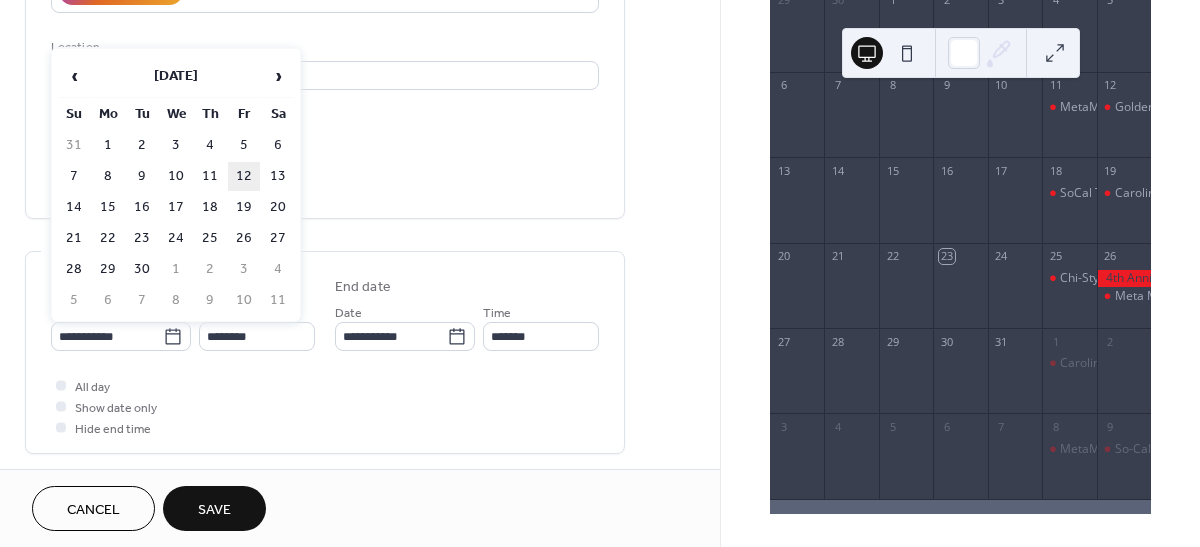 click on "12" at bounding box center (244, 176) 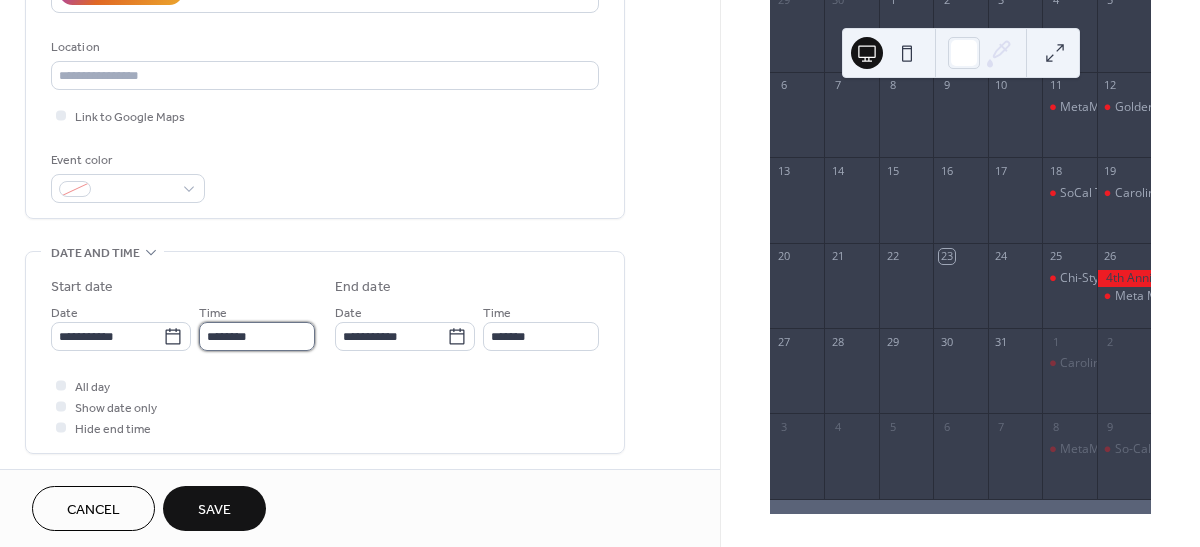 click on "********" at bounding box center (257, 336) 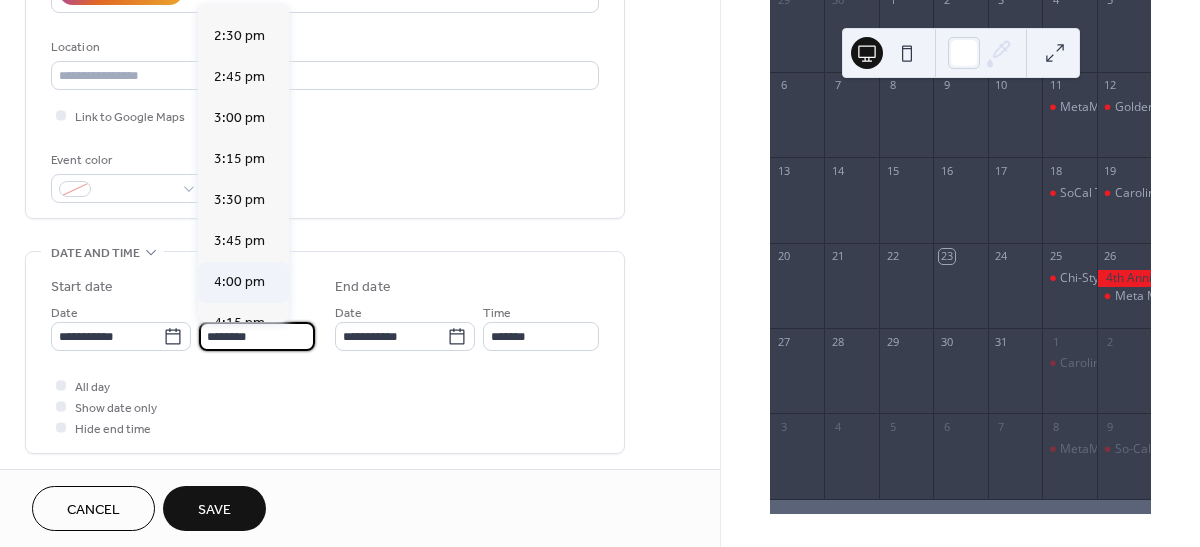 scroll, scrollTop: 2368, scrollLeft: 0, axis: vertical 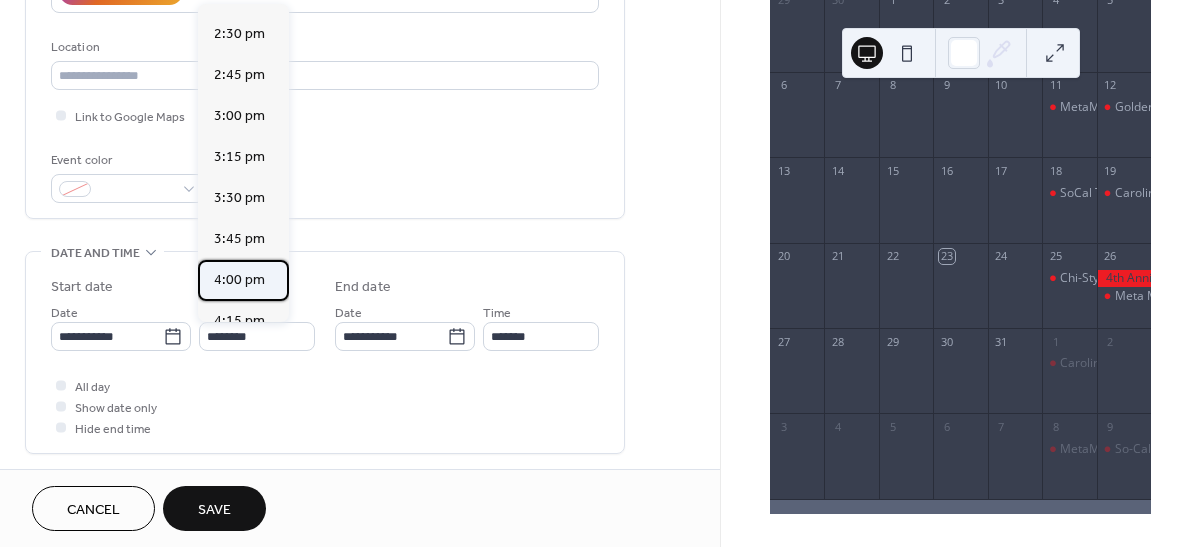 click on "4:00 pm" at bounding box center [239, 280] 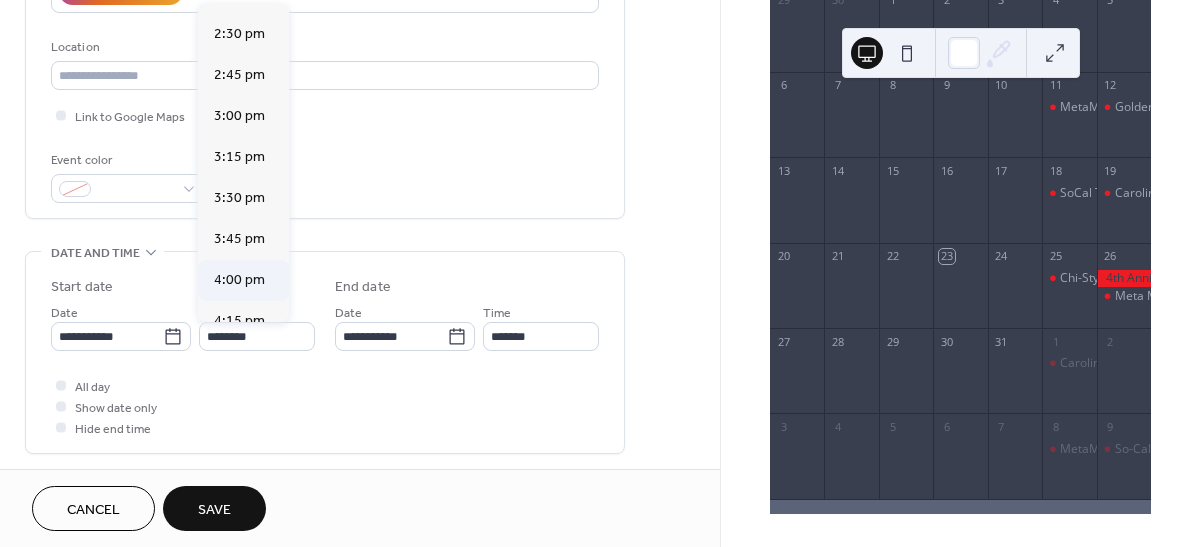 type on "*******" 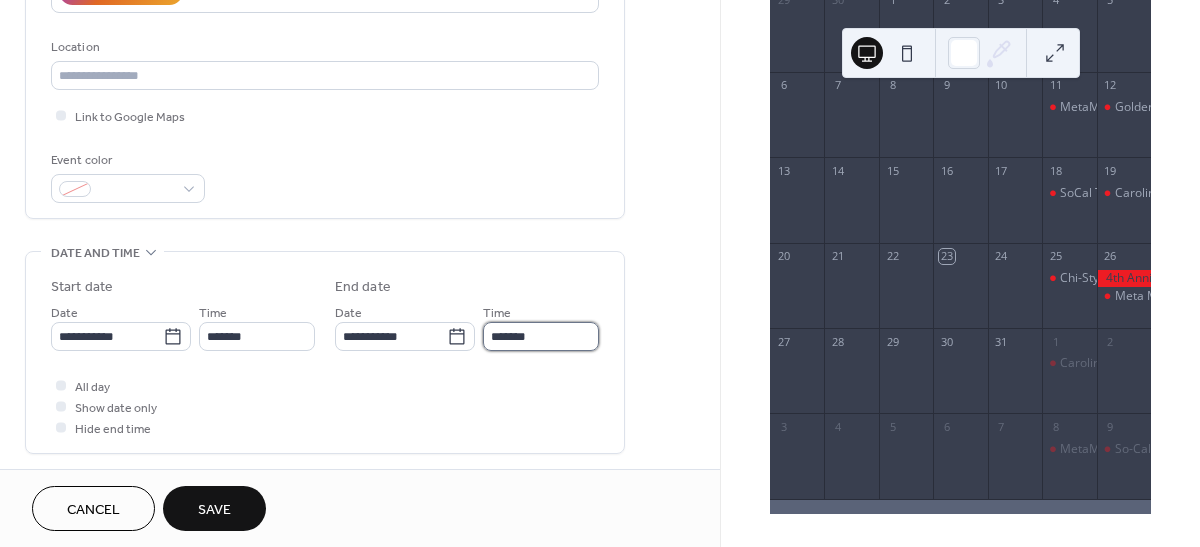 click on "*******" at bounding box center (541, 336) 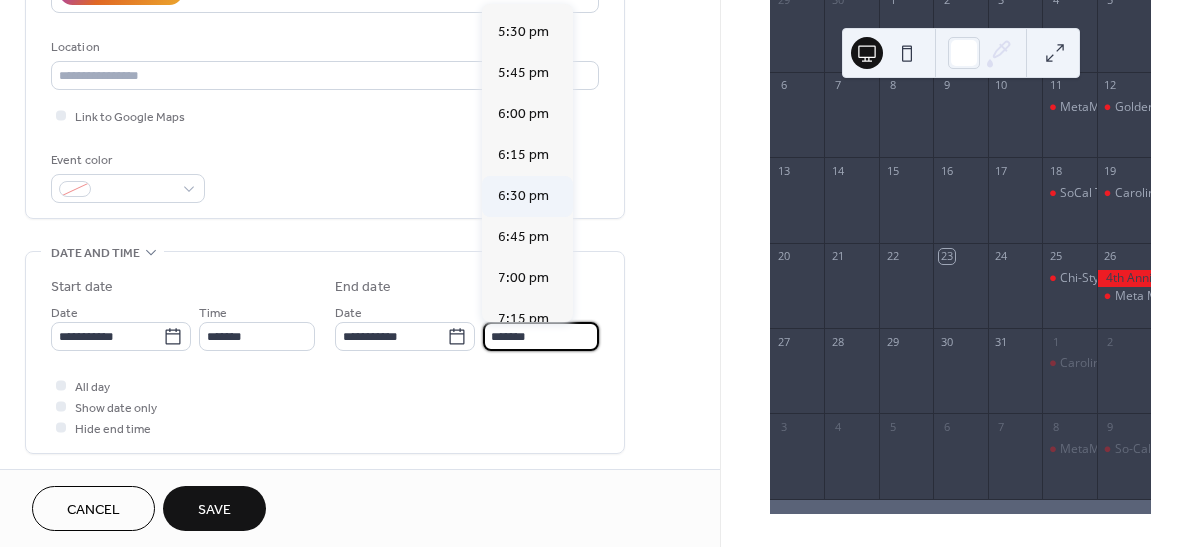 scroll, scrollTop: 200, scrollLeft: 0, axis: vertical 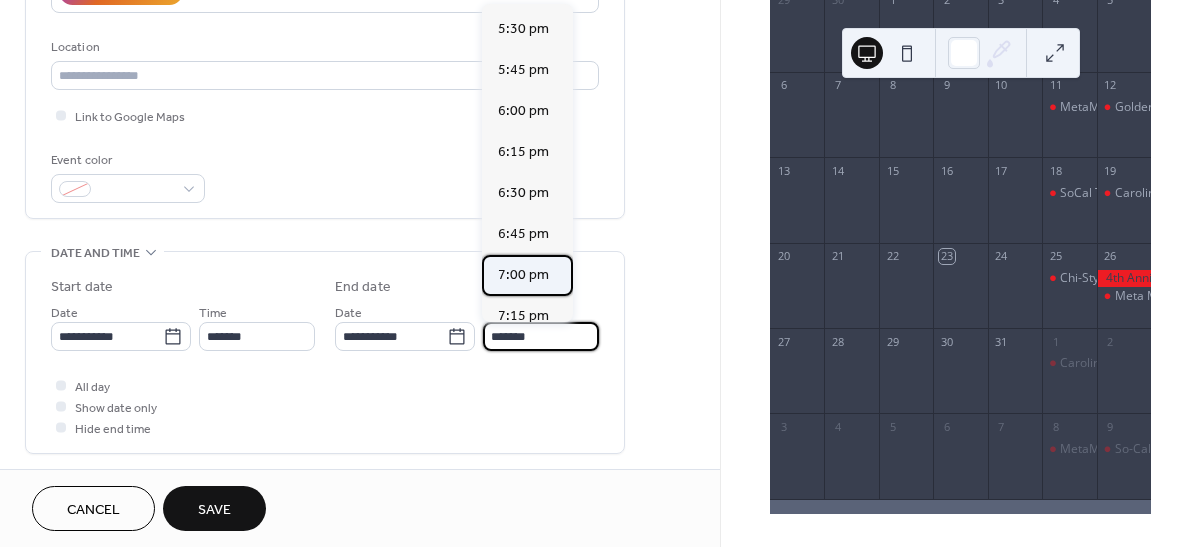 click on "7:00 pm" at bounding box center [523, 275] 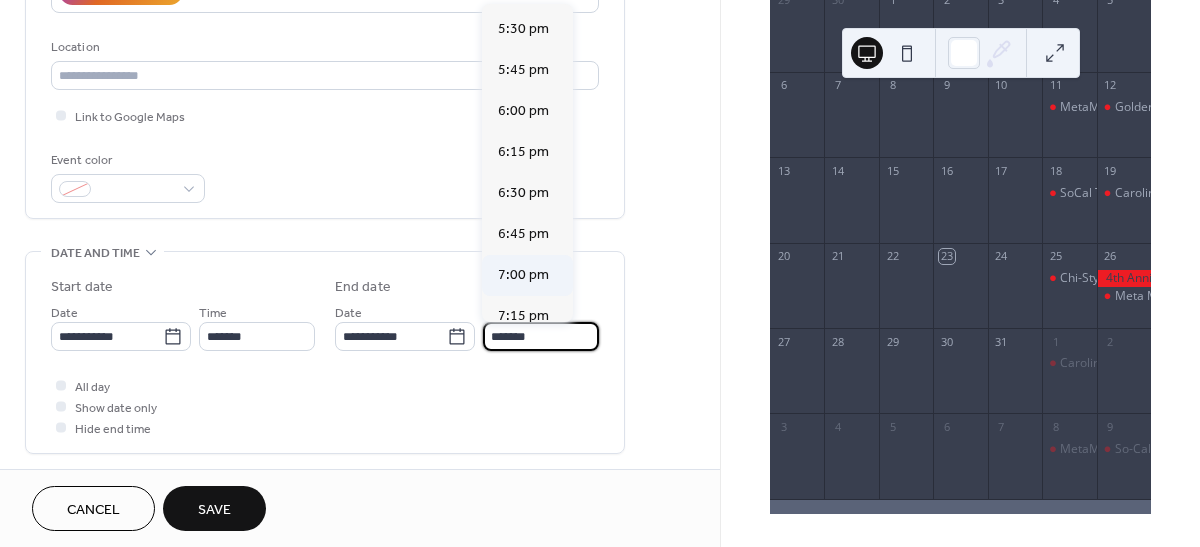 type on "*******" 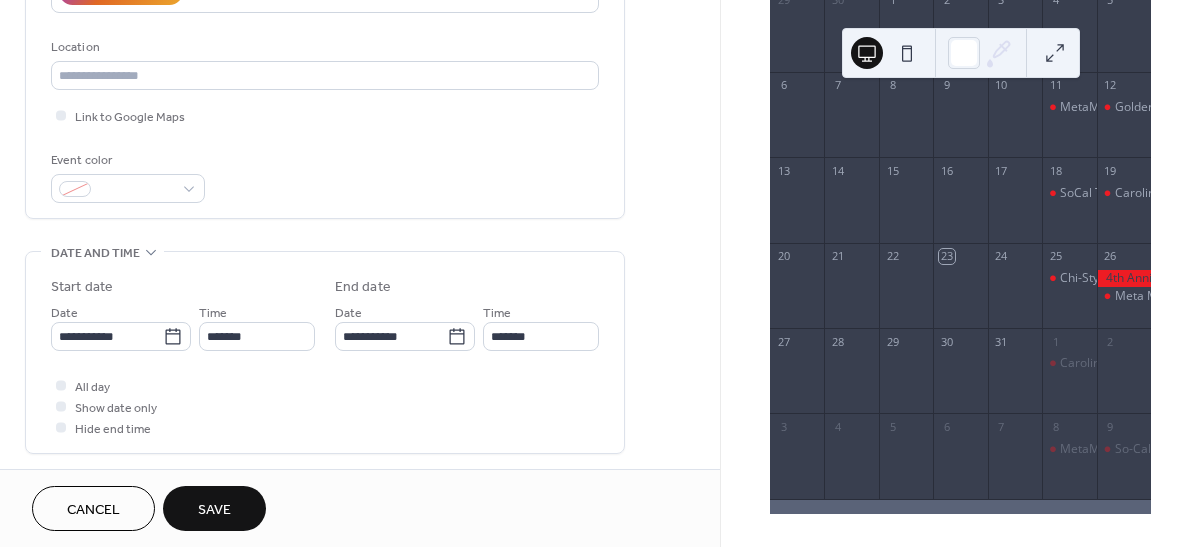click on "Save" at bounding box center [214, 510] 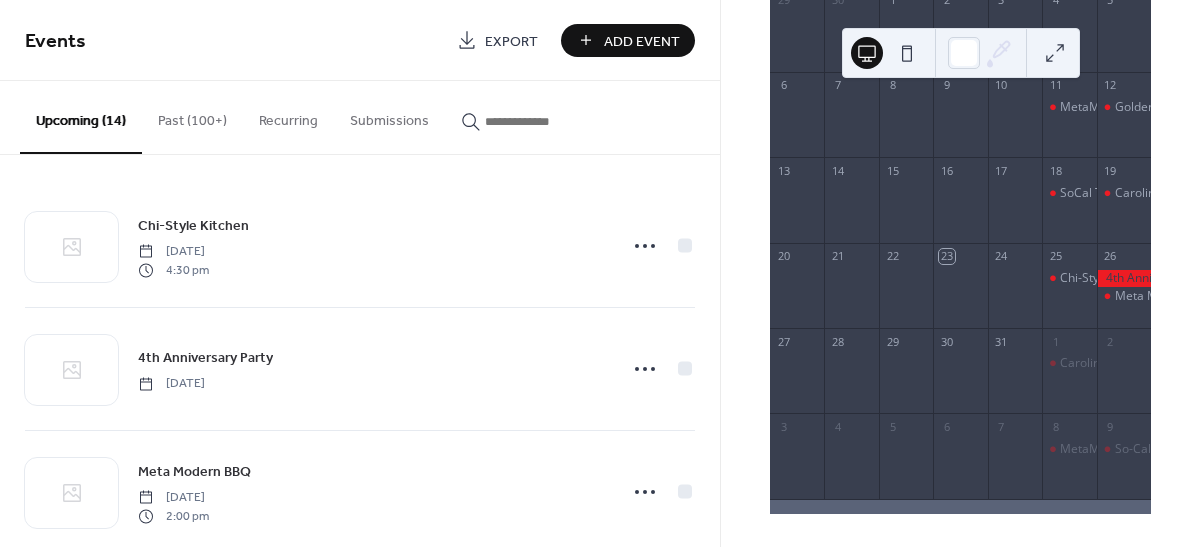 click on "Add Event" at bounding box center (642, 41) 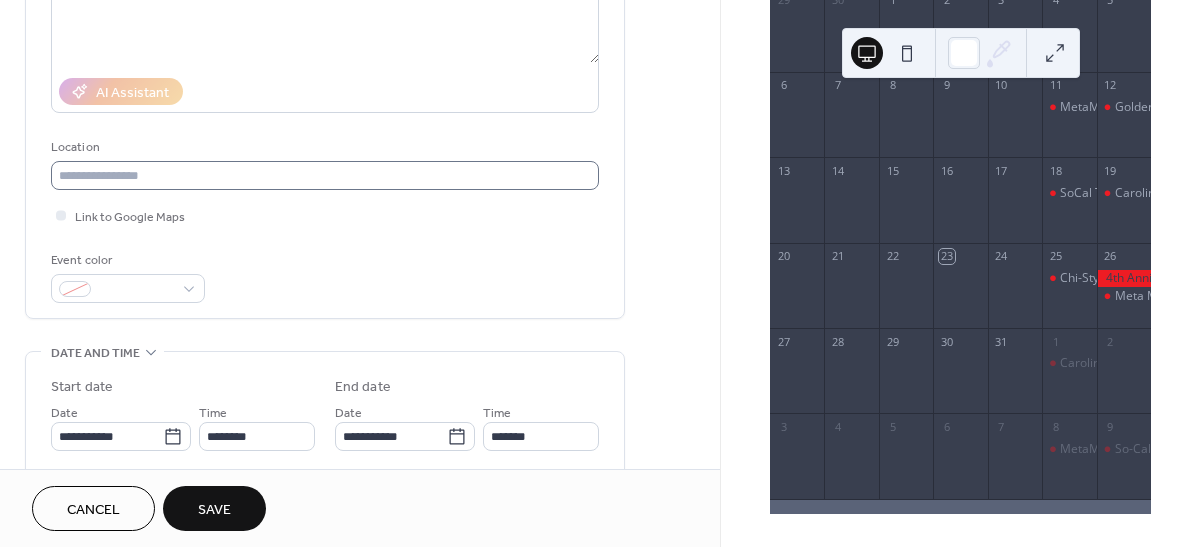 scroll, scrollTop: 400, scrollLeft: 0, axis: vertical 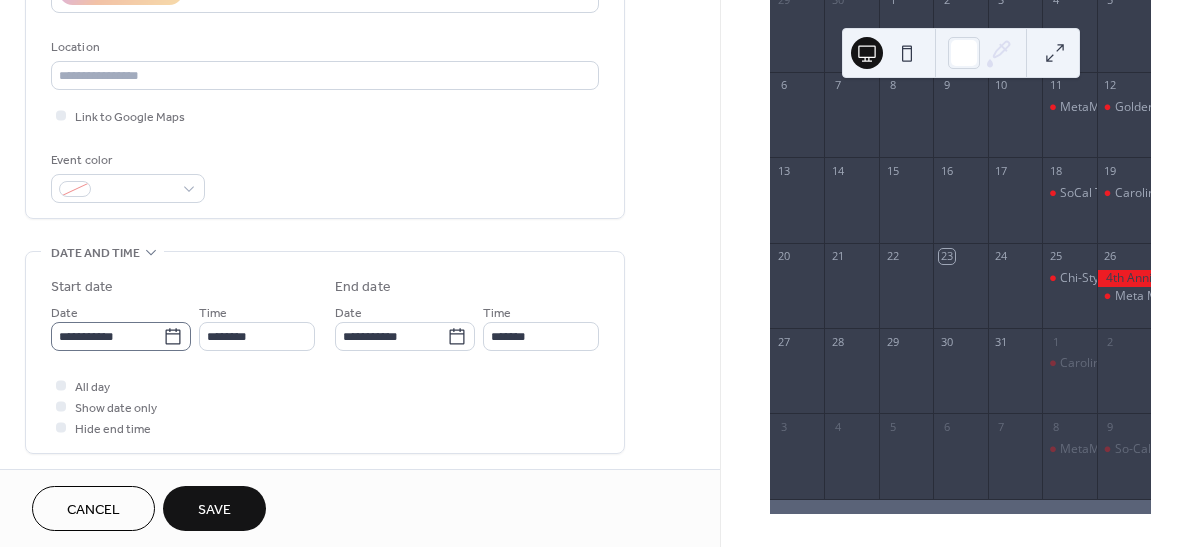 type on "**********" 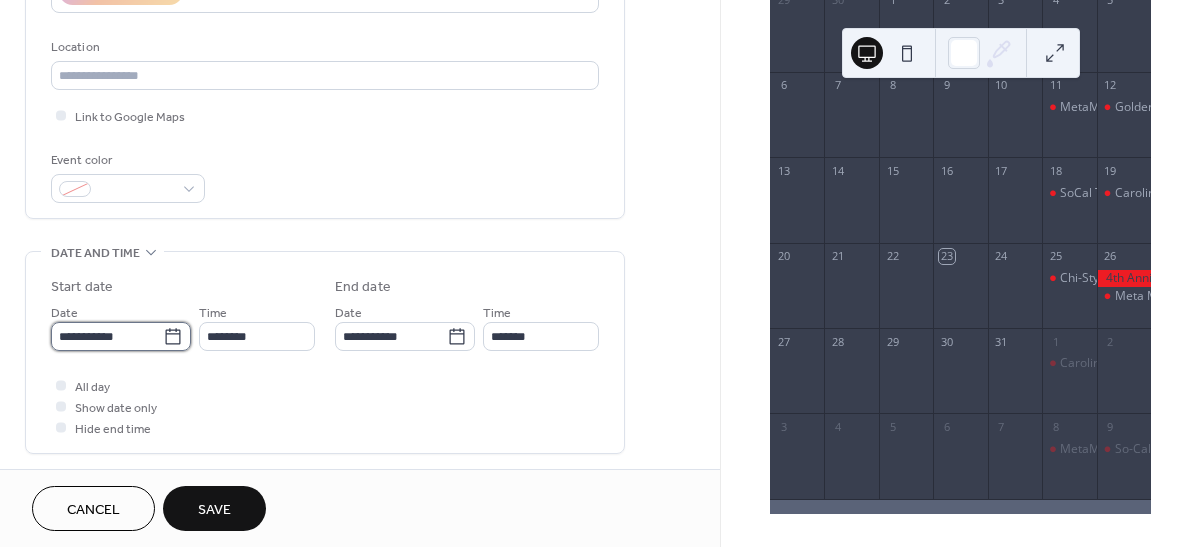 click on "**********" at bounding box center (107, 336) 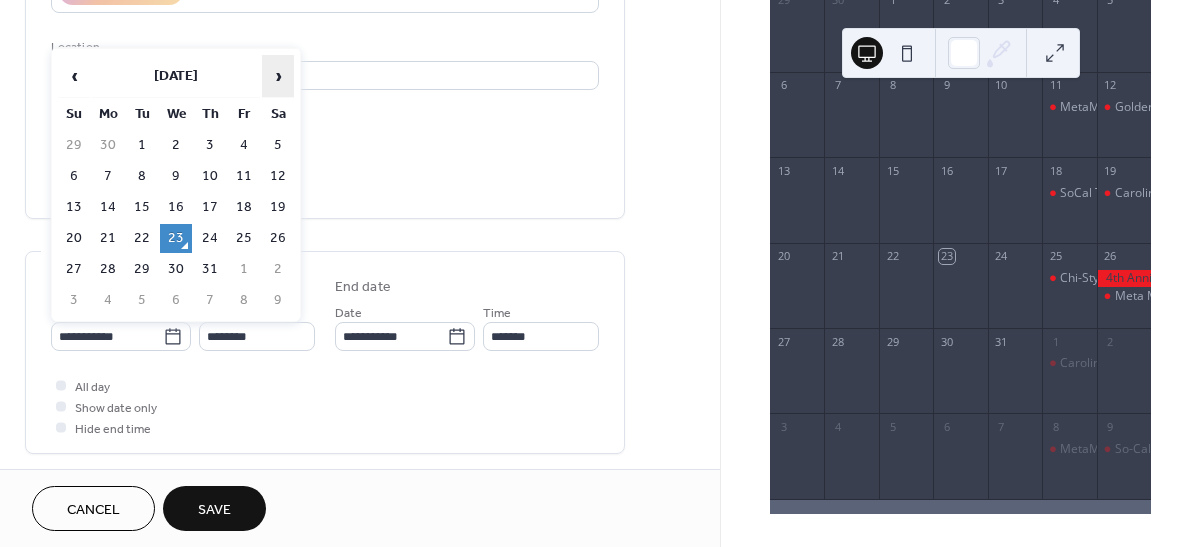 click on "›" at bounding box center (278, 76) 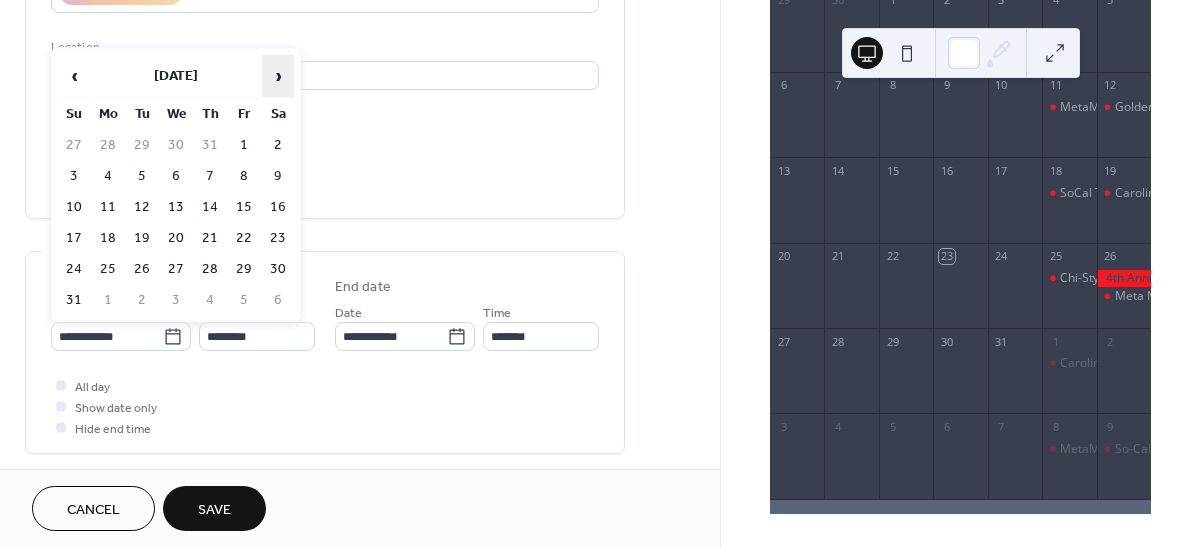 click on "›" at bounding box center [278, 76] 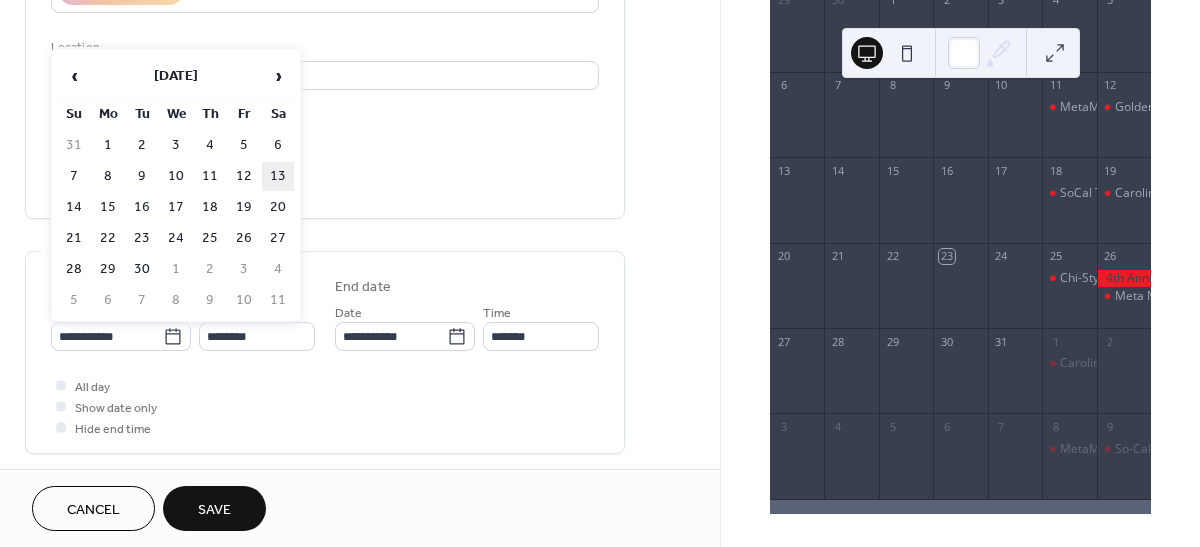 click on "13" at bounding box center [278, 176] 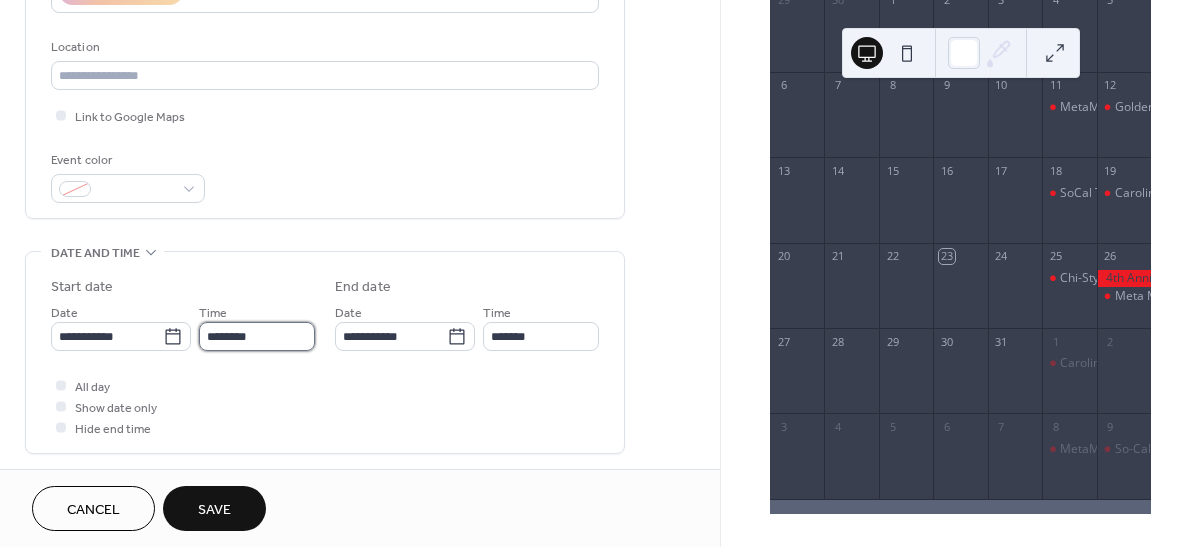 click on "********" at bounding box center [257, 336] 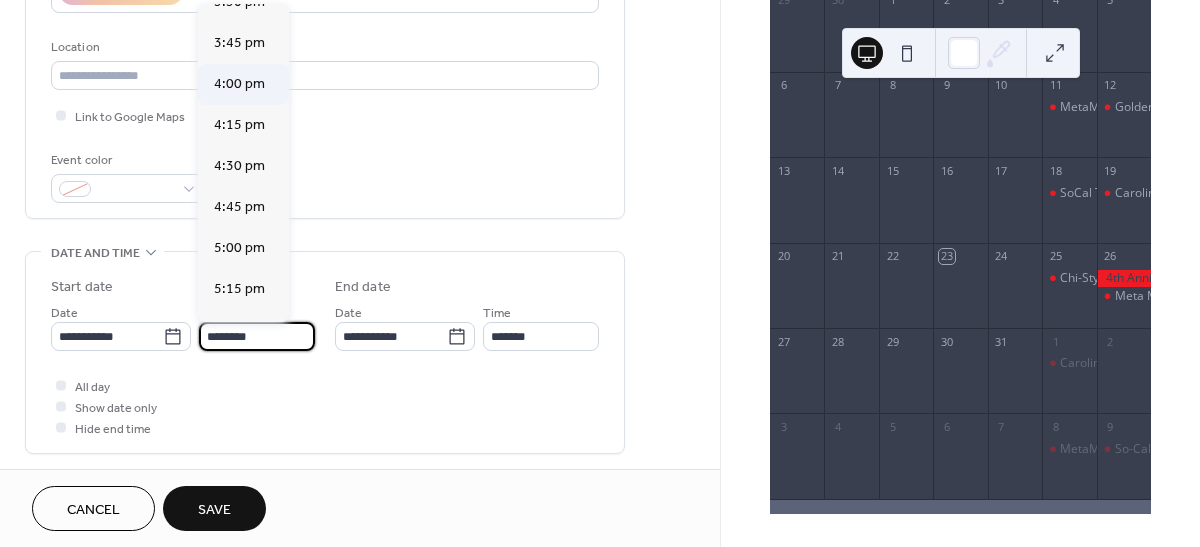 scroll, scrollTop: 2568, scrollLeft: 0, axis: vertical 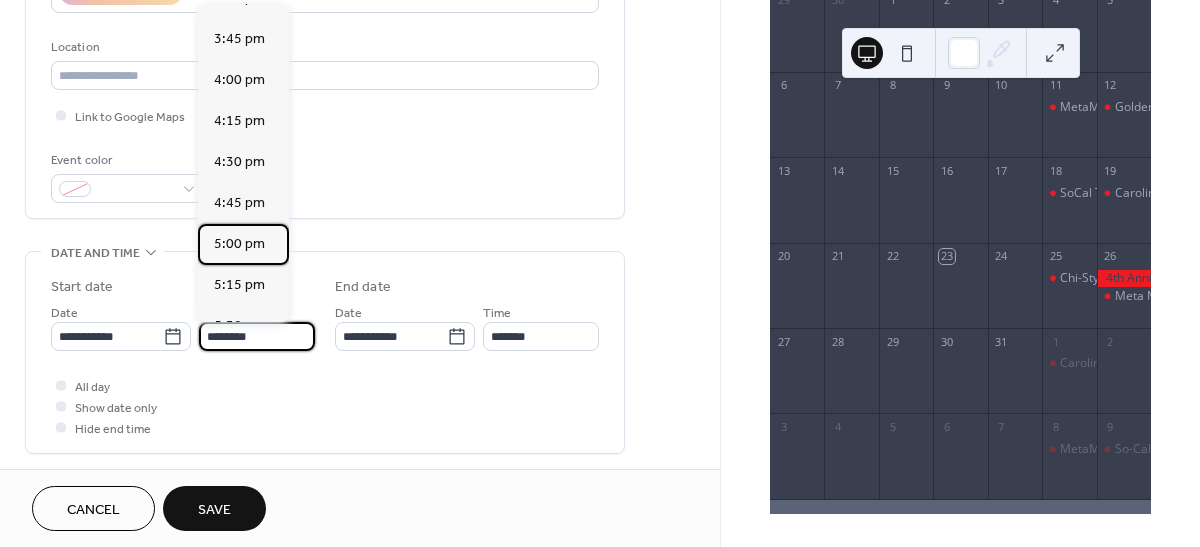 click on "5:00 pm" at bounding box center [239, 244] 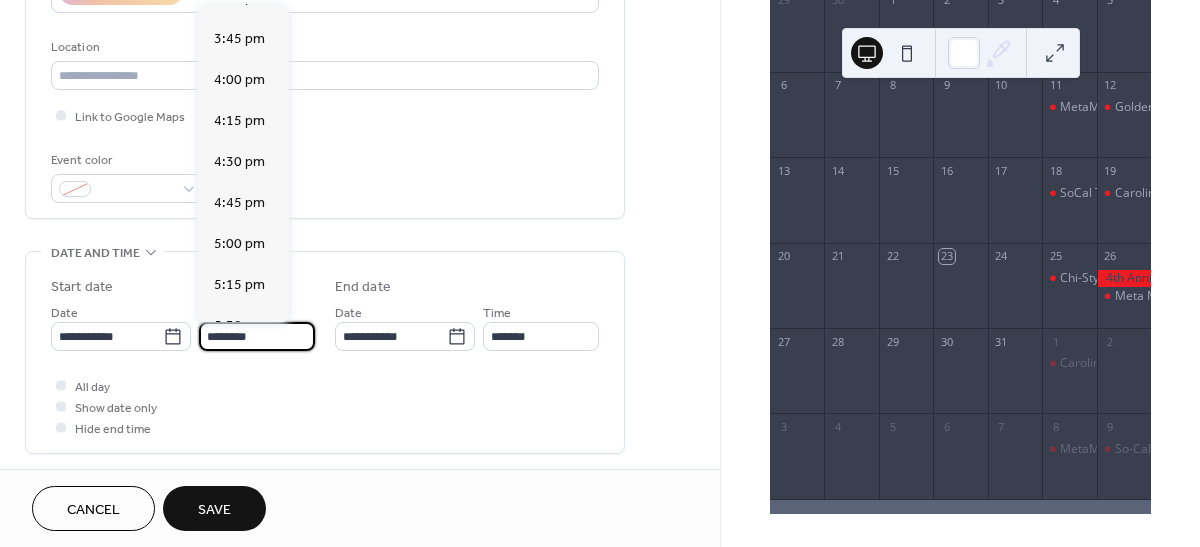 type on "*******" 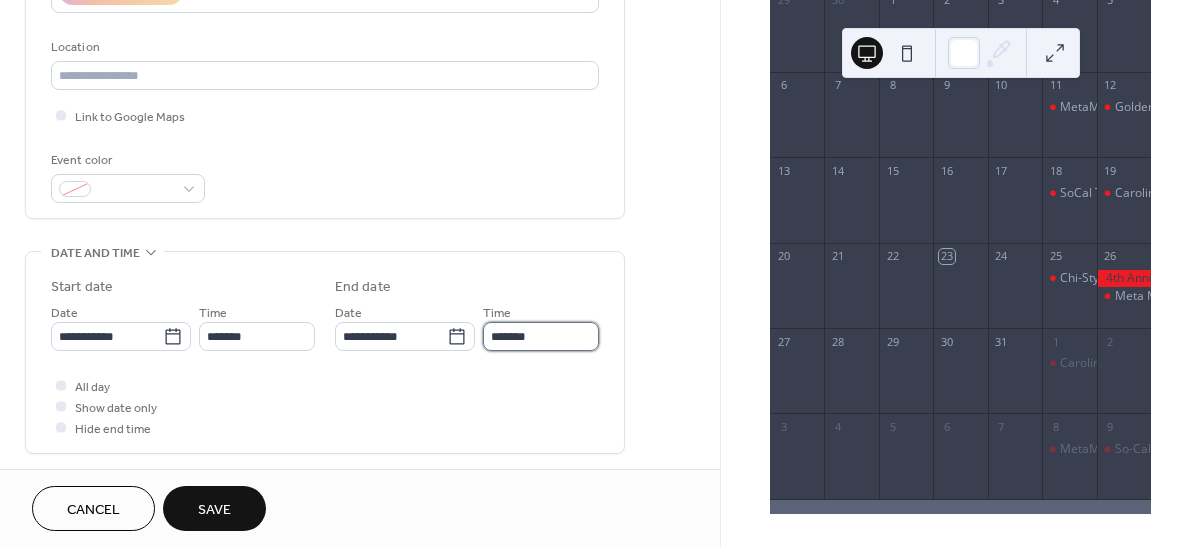 click on "*******" at bounding box center (541, 336) 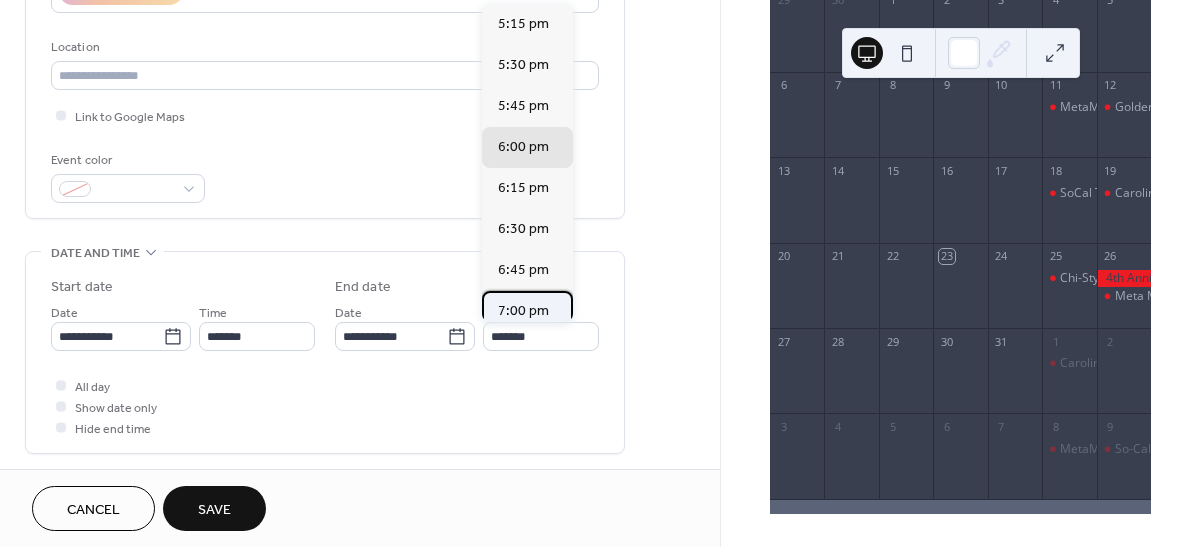 click on "7:00 pm" at bounding box center [523, 311] 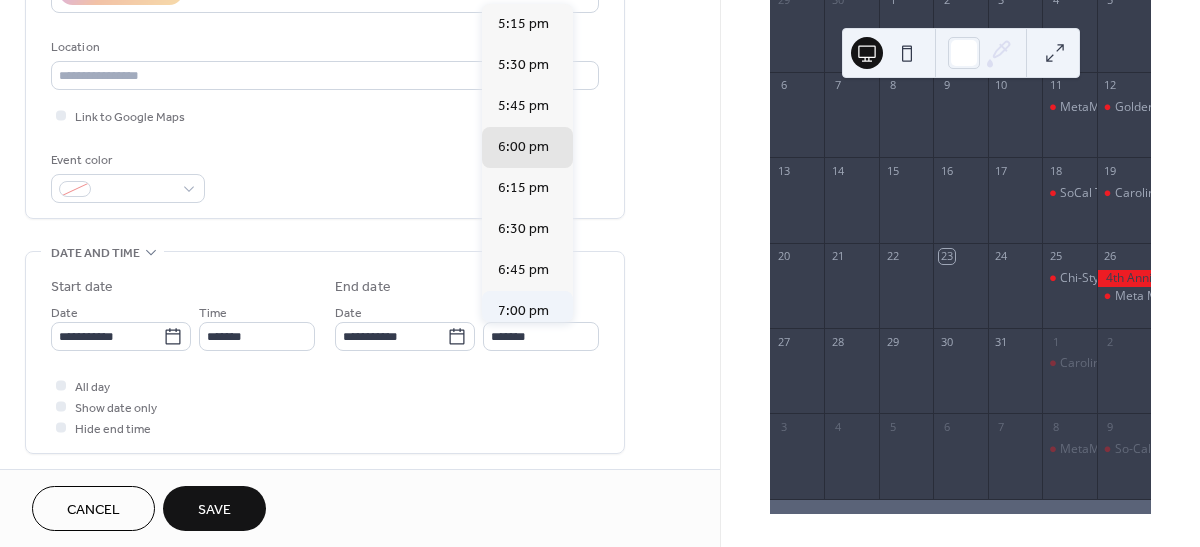 type on "*******" 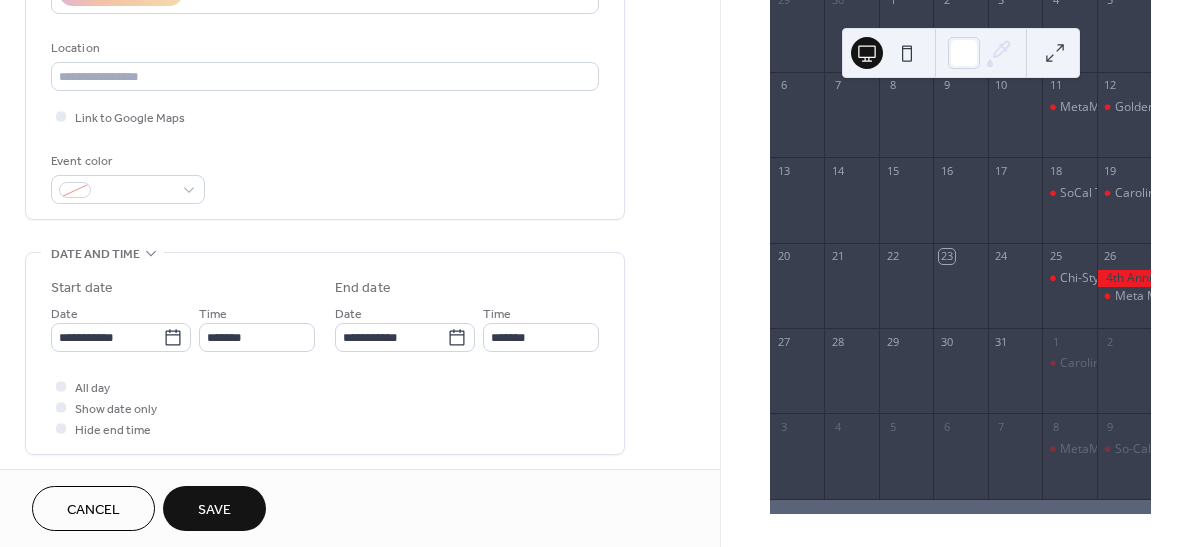 scroll, scrollTop: 400, scrollLeft: 0, axis: vertical 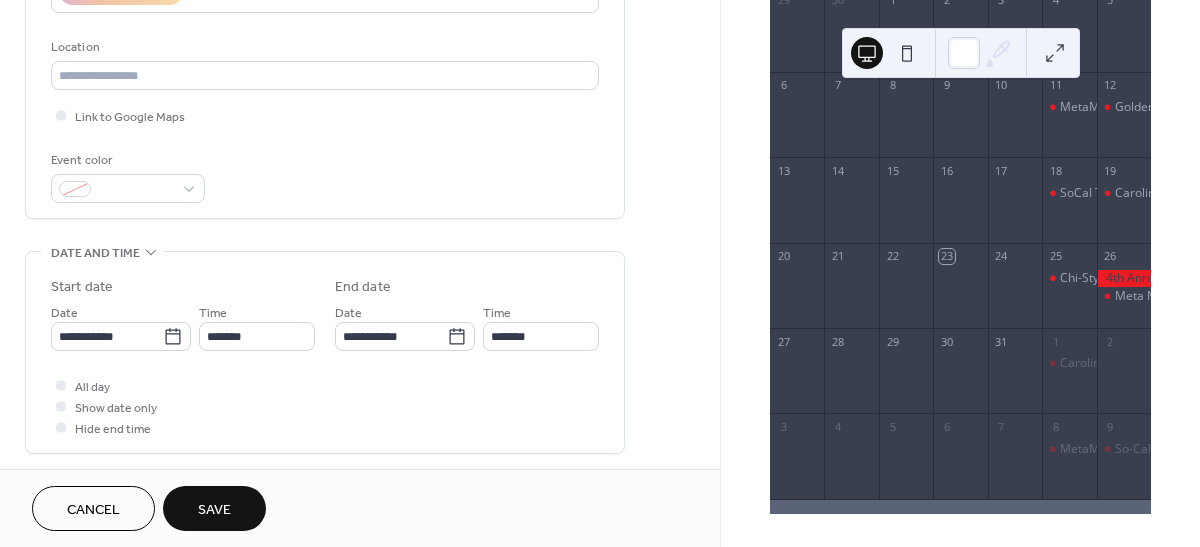 click on "Save" at bounding box center (214, 508) 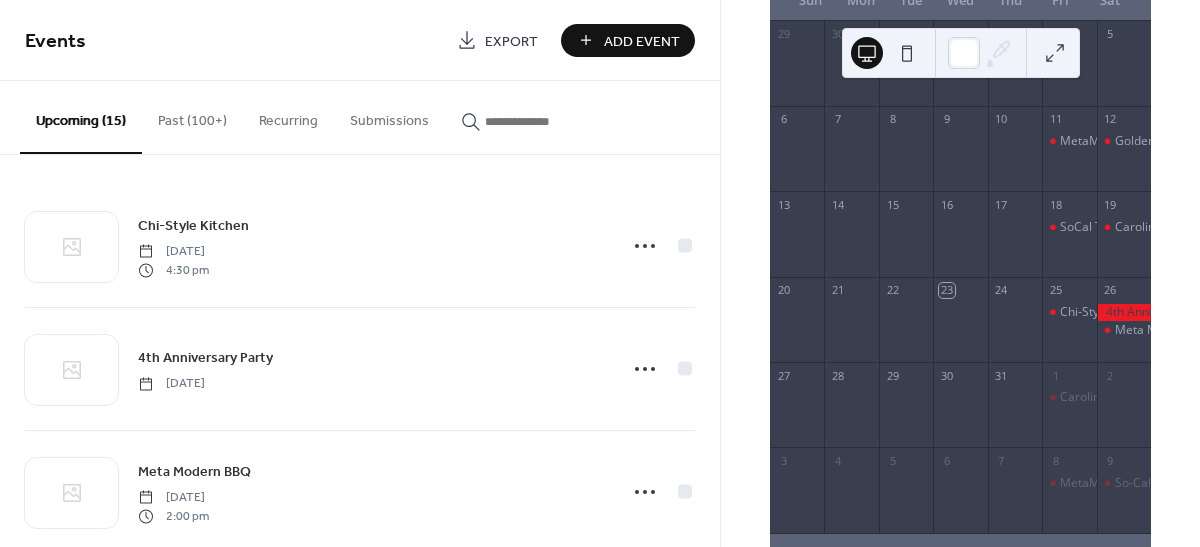 scroll, scrollTop: 200, scrollLeft: 0, axis: vertical 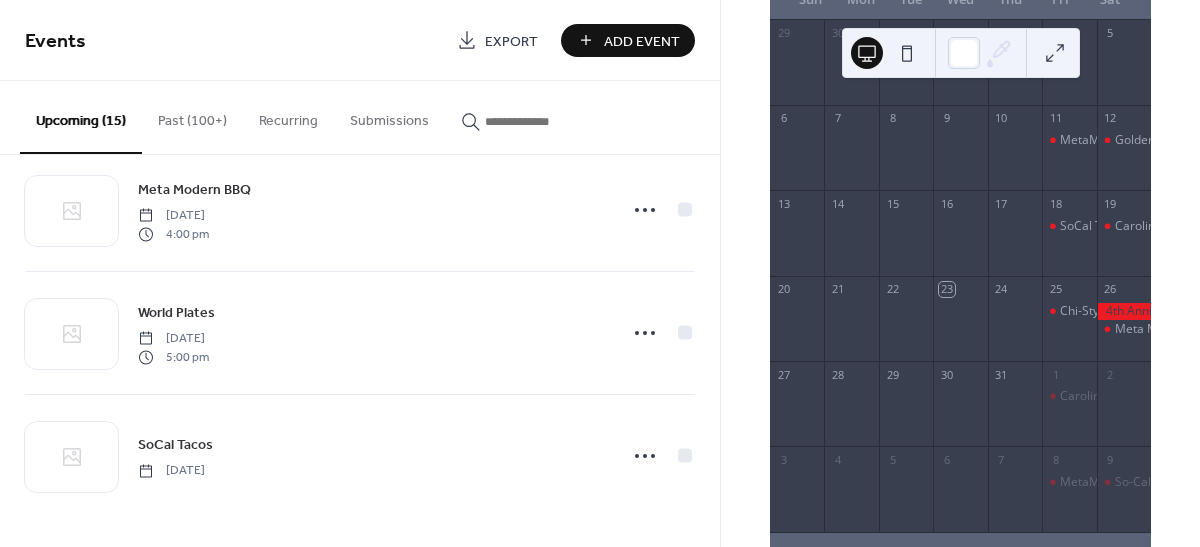click on "Add Event" at bounding box center (642, 41) 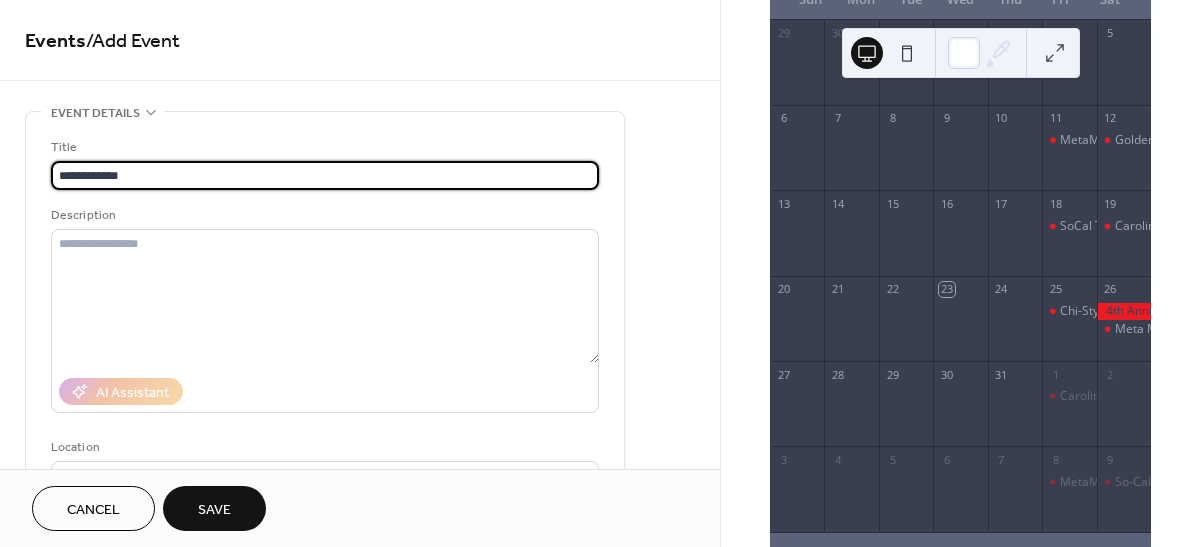 scroll, scrollTop: 1, scrollLeft: 0, axis: vertical 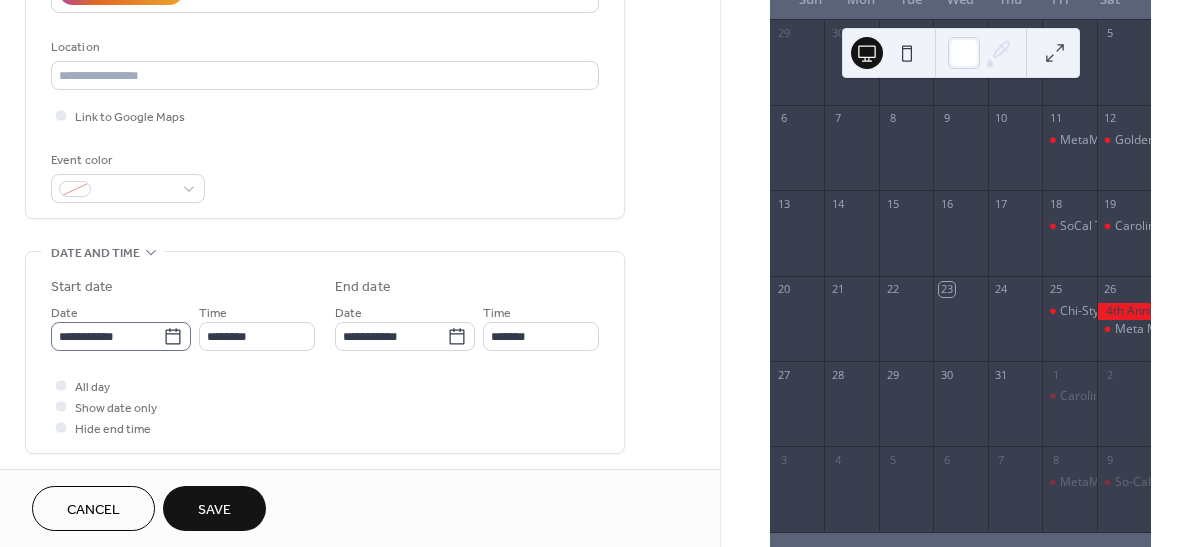 type on "**********" 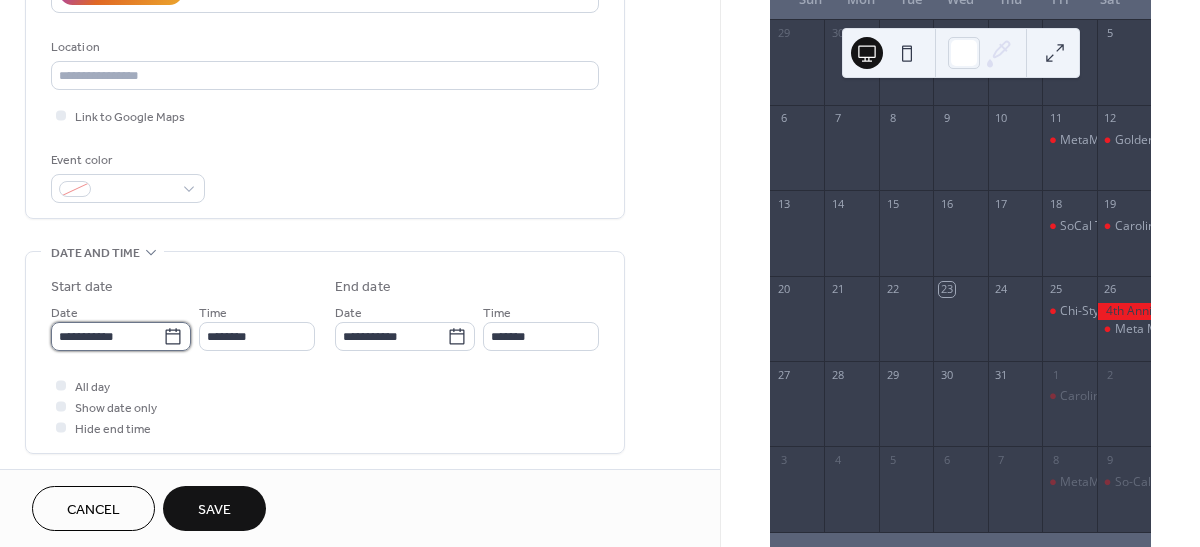 click on "**********" at bounding box center [107, 336] 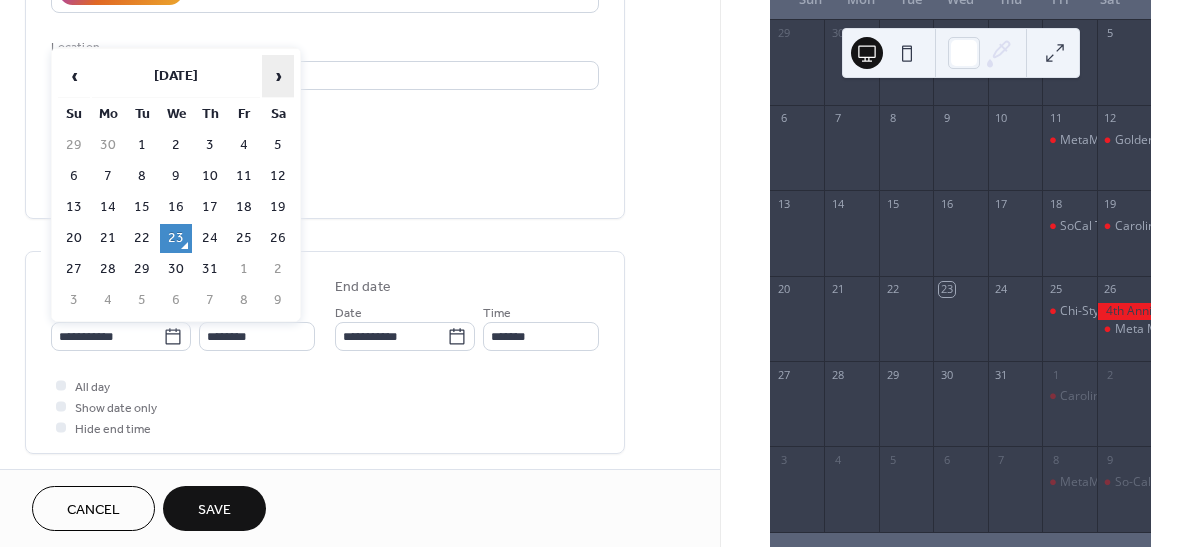 click on "›" at bounding box center (278, 76) 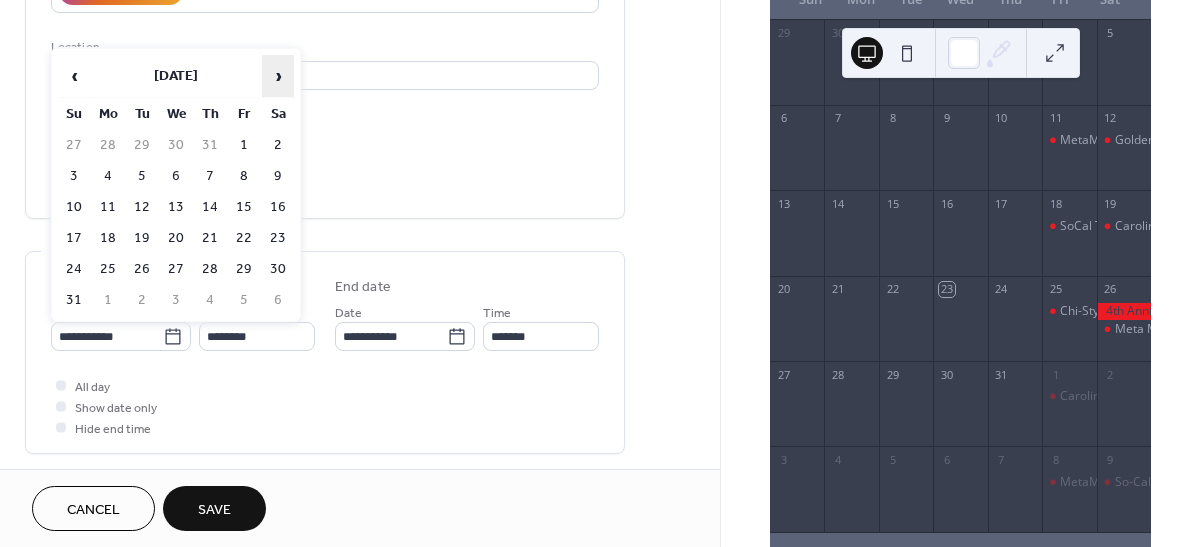 click on "›" at bounding box center (278, 76) 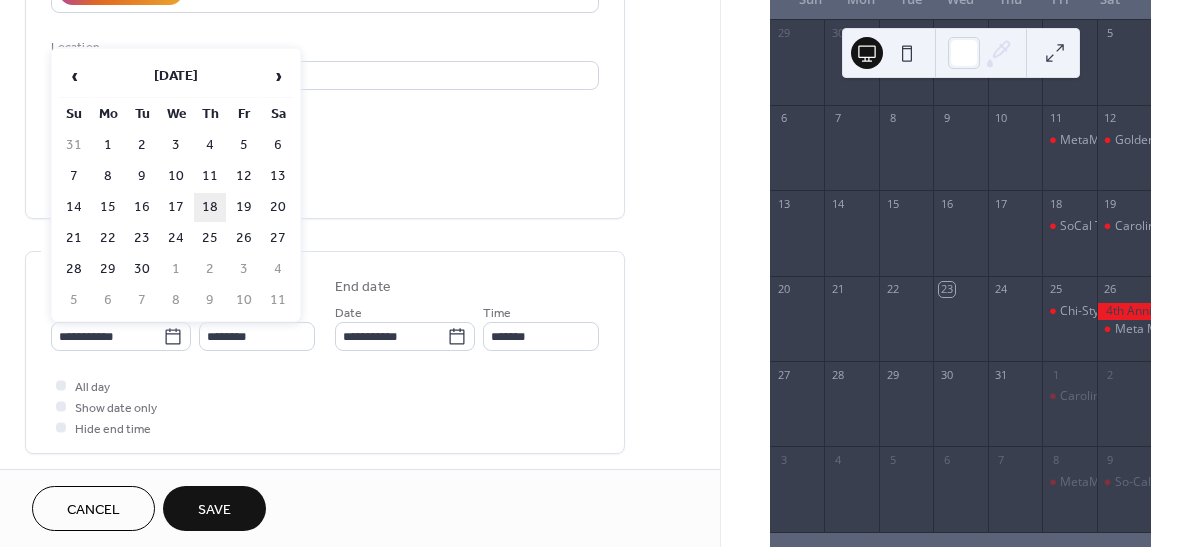 click on "18" at bounding box center (210, 207) 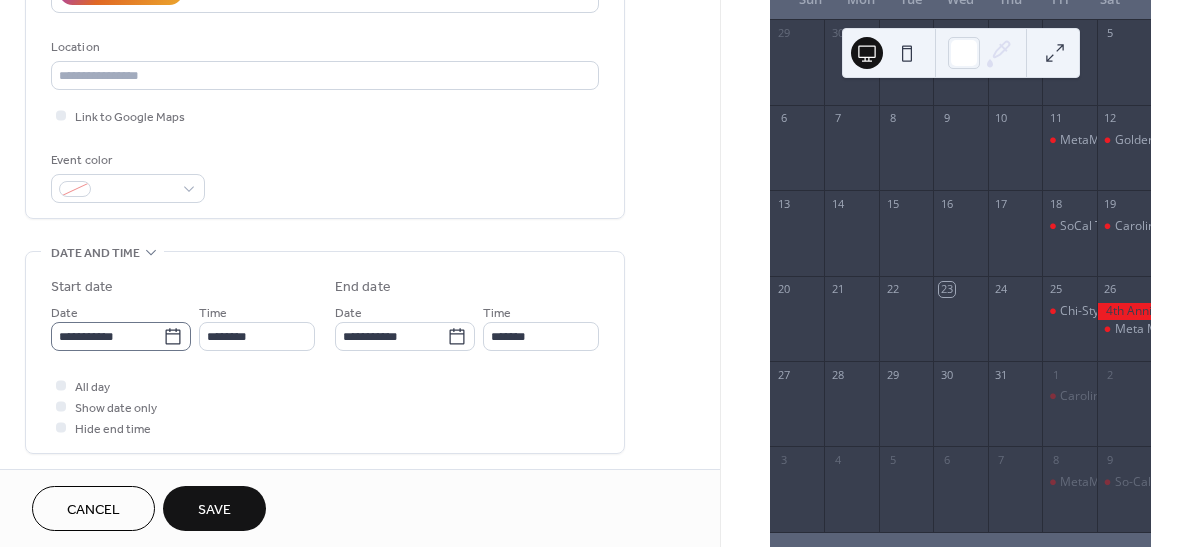 click 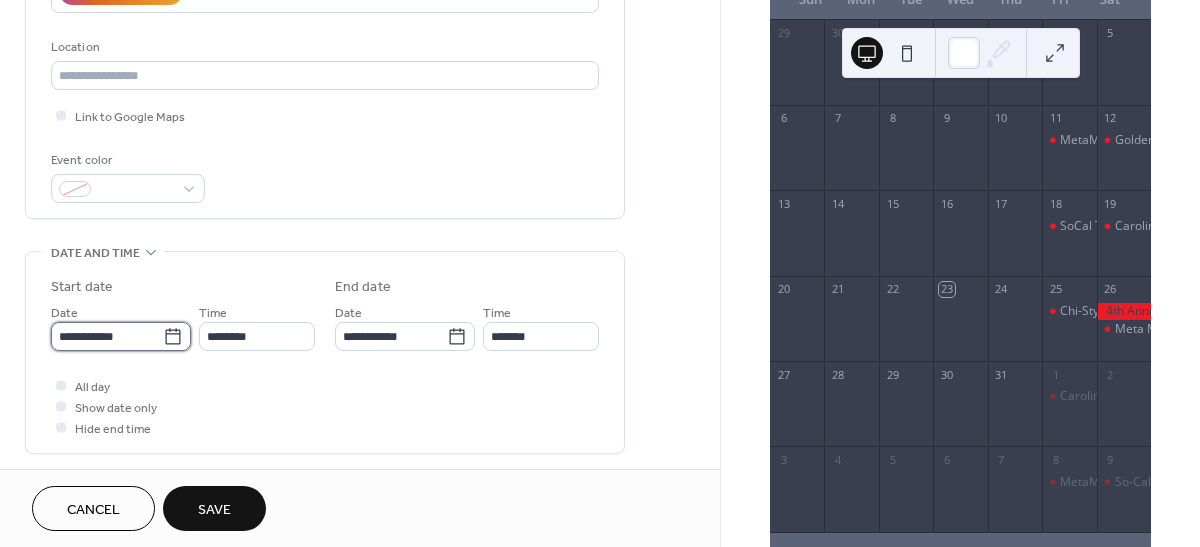 click on "**********" at bounding box center (107, 336) 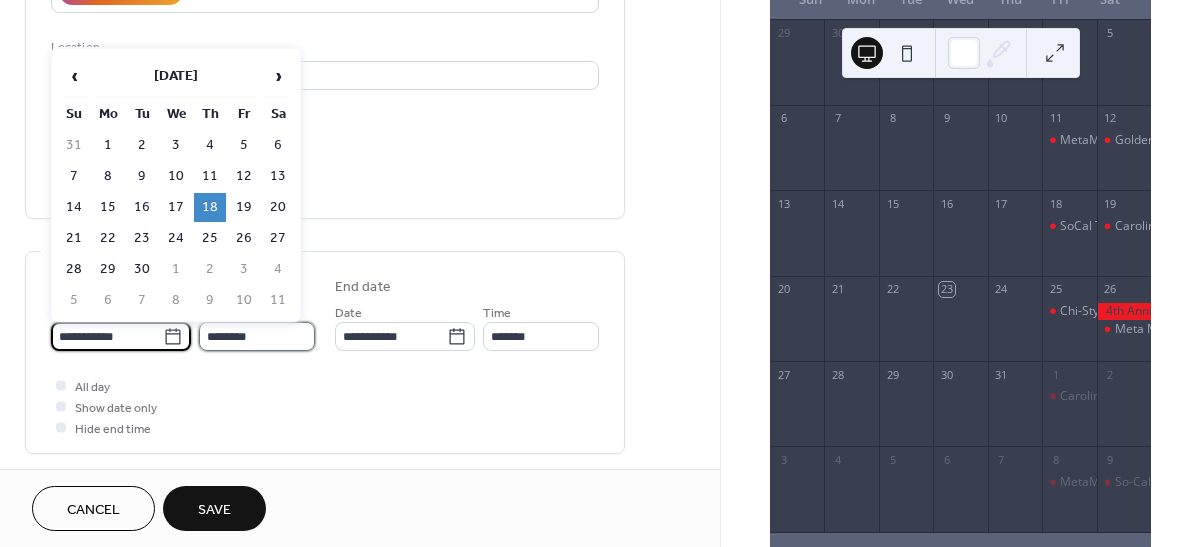 click on "********" at bounding box center (257, 336) 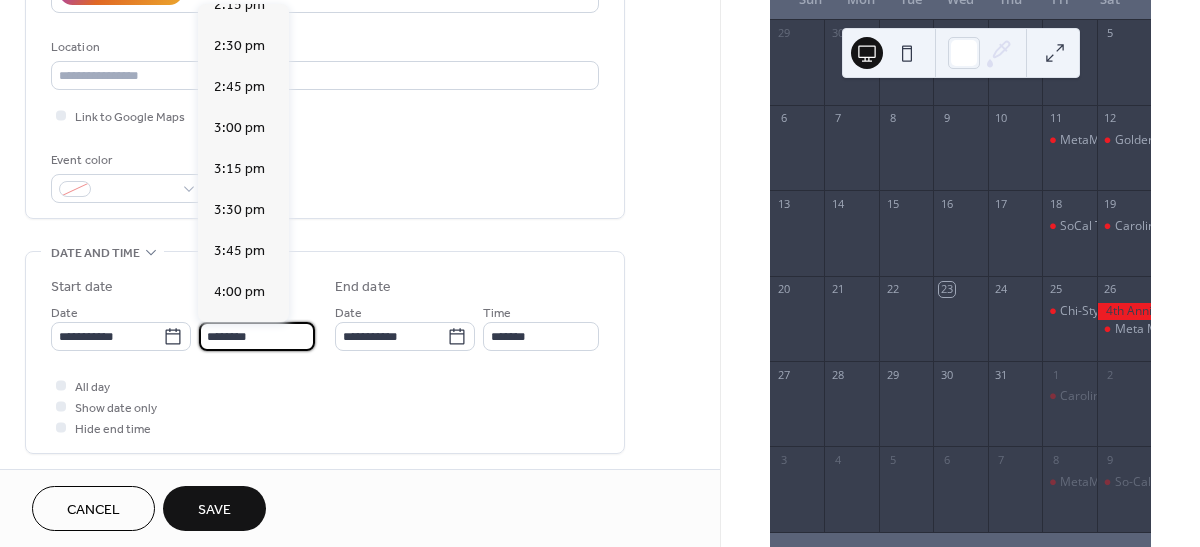scroll, scrollTop: 2368, scrollLeft: 0, axis: vertical 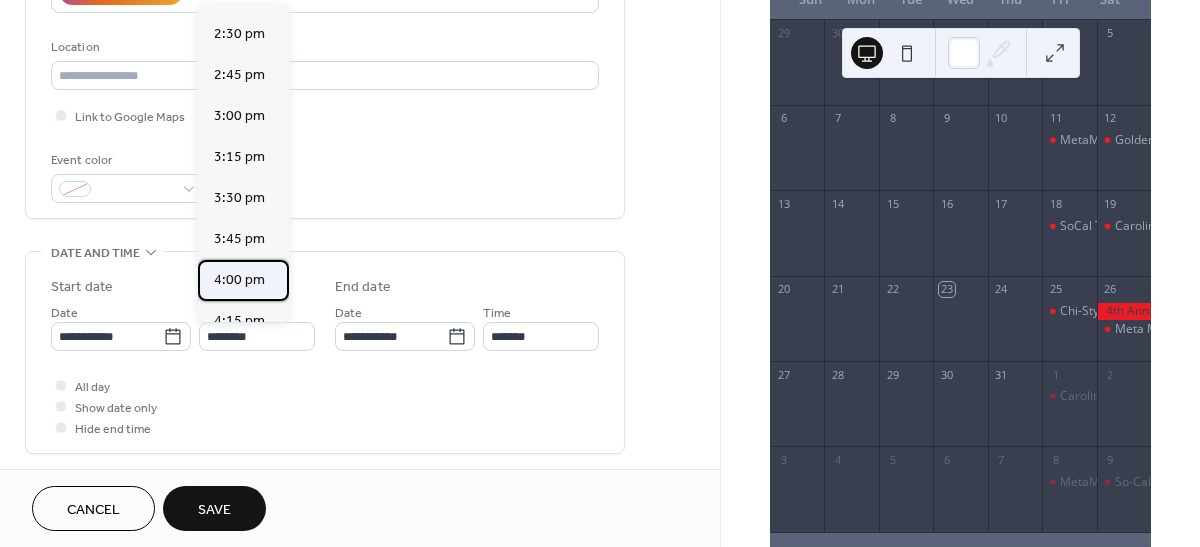 click on "4:00 pm" at bounding box center (239, 280) 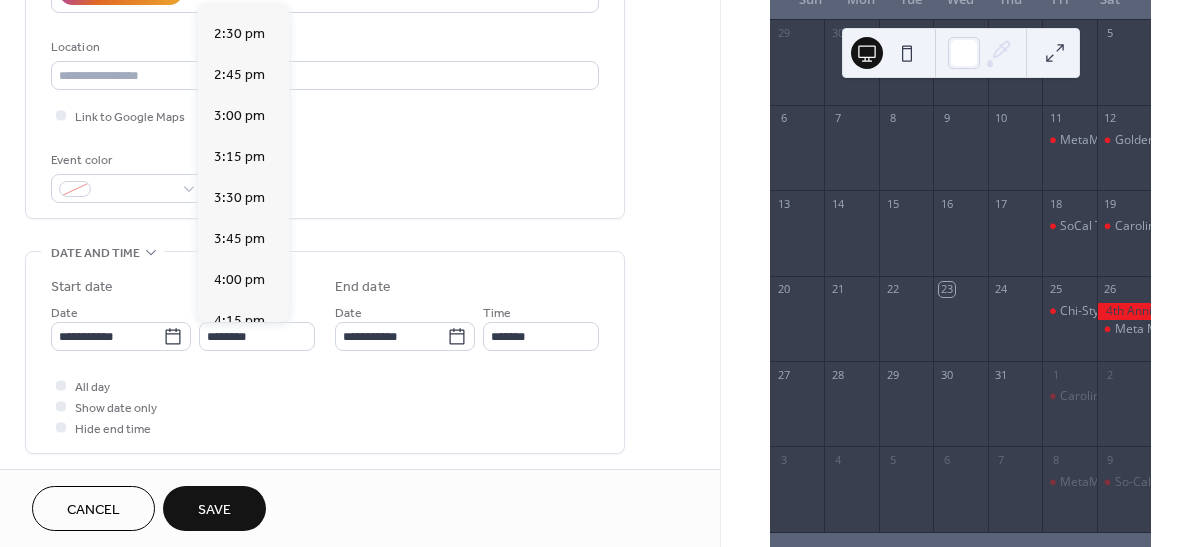 type on "*******" 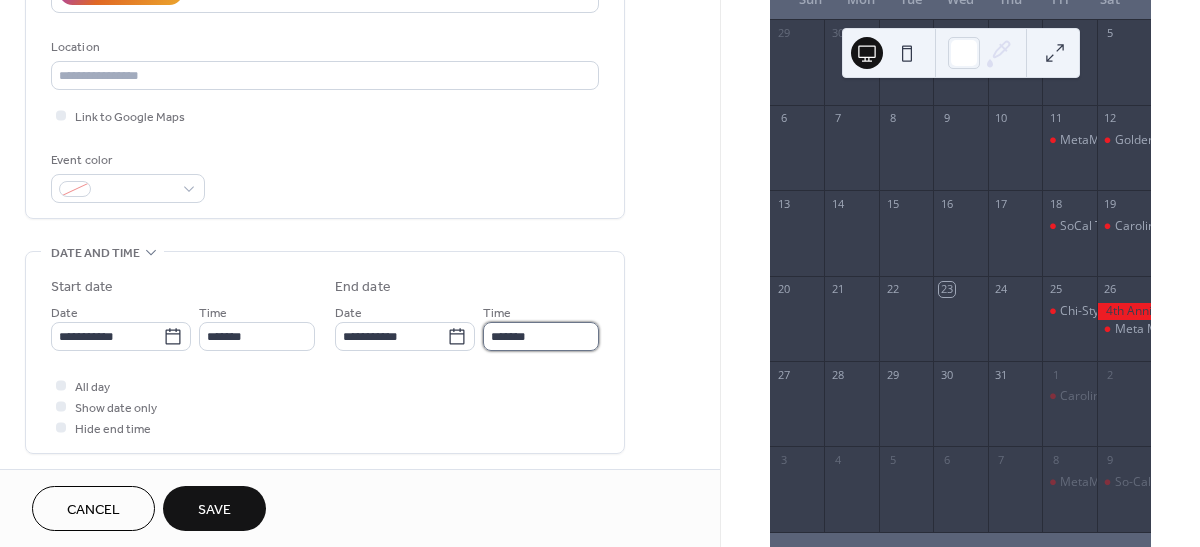 click on "*******" at bounding box center (541, 336) 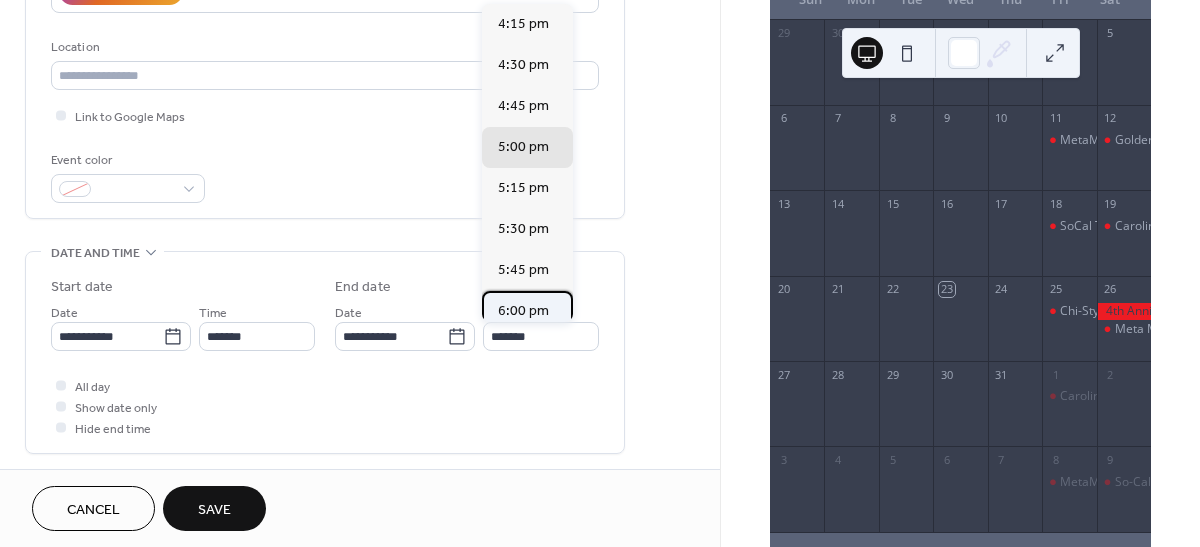 click on "6:00 pm" at bounding box center [523, 311] 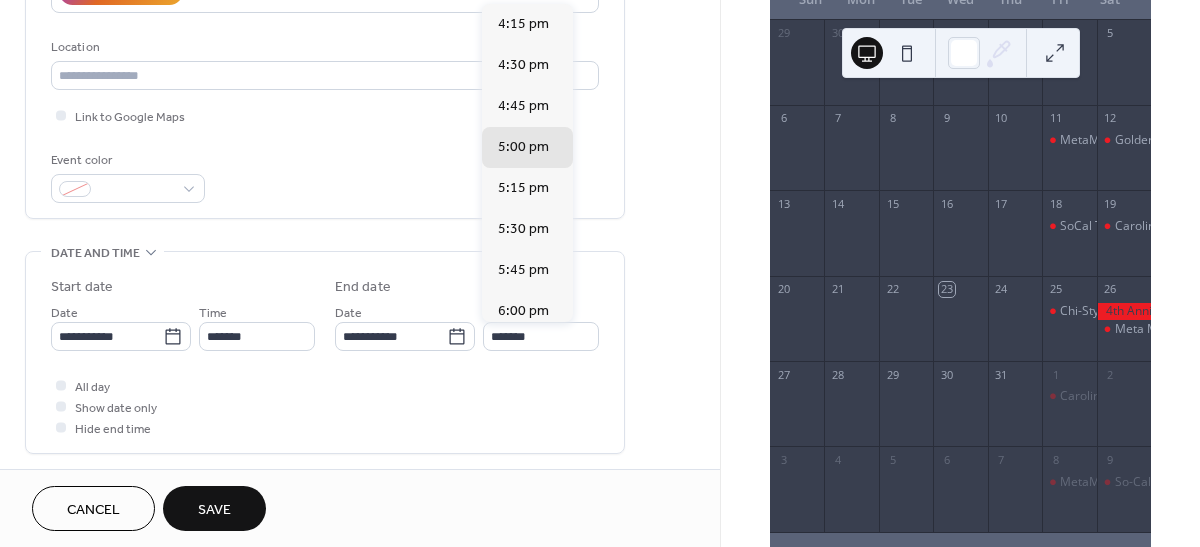 type on "*******" 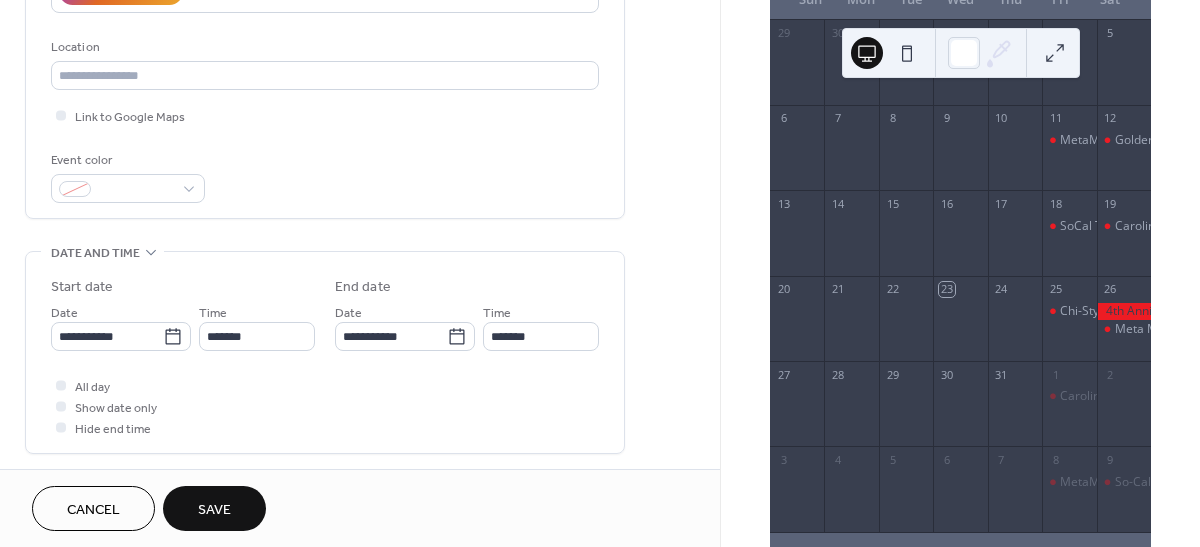 click on "Save" at bounding box center [214, 508] 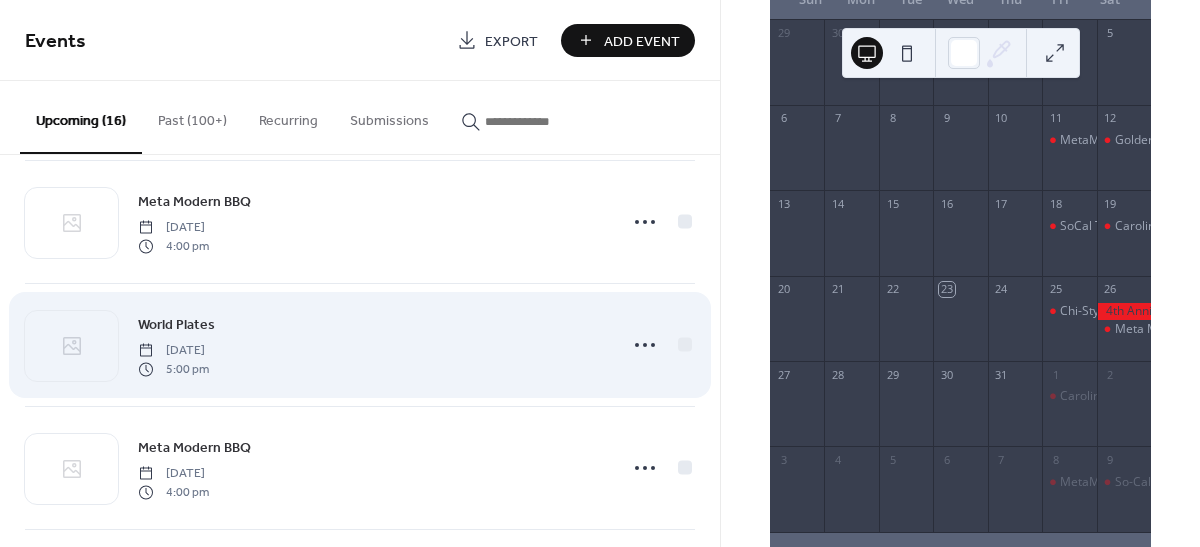 scroll, scrollTop: 1635, scrollLeft: 0, axis: vertical 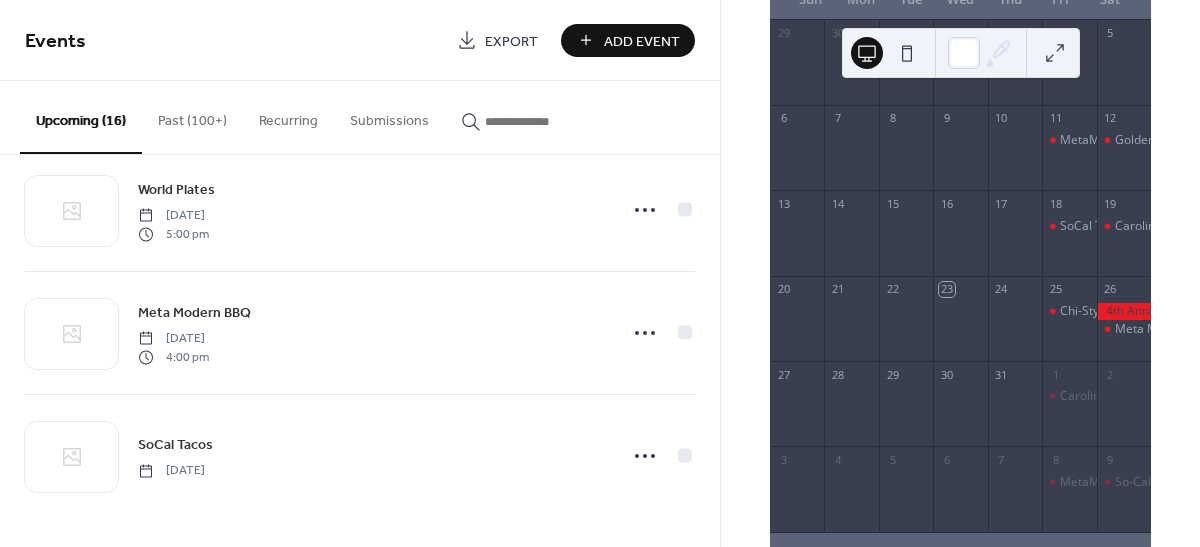 click on "Add Event" at bounding box center [642, 41] 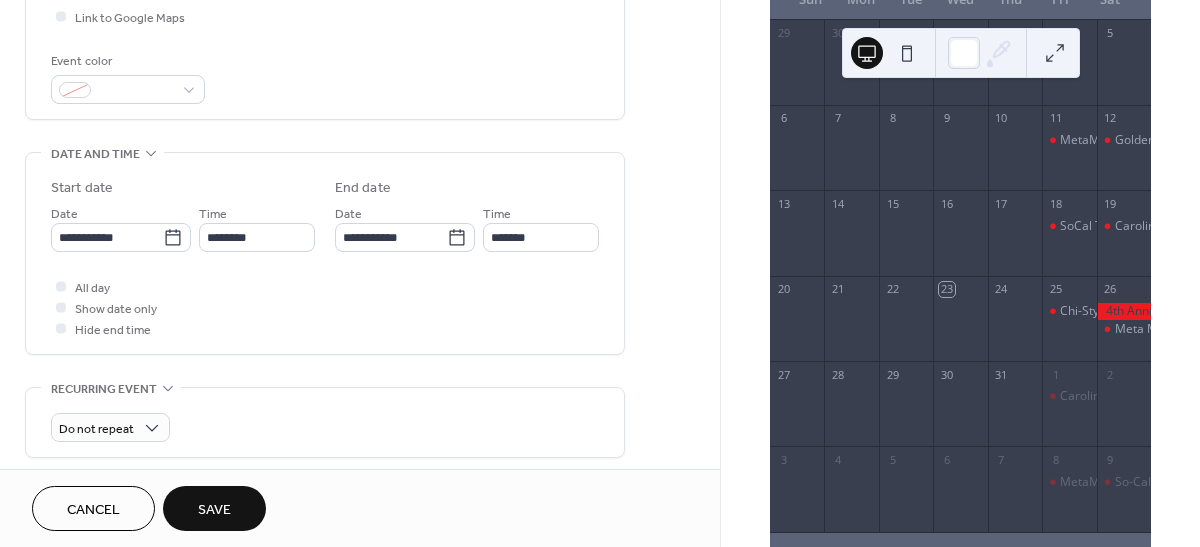 scroll, scrollTop: 500, scrollLeft: 0, axis: vertical 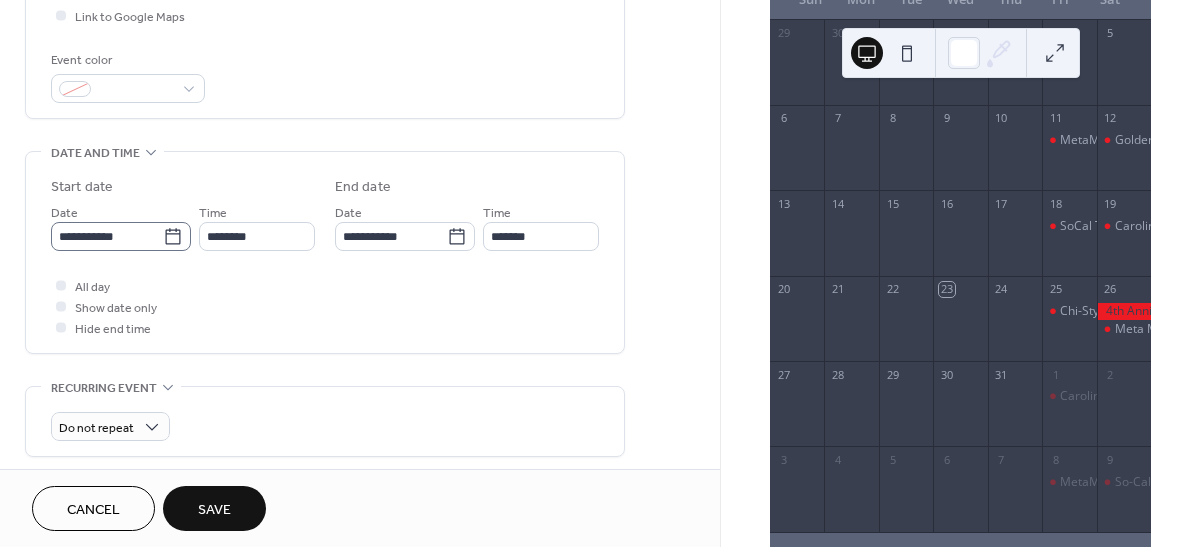 type on "**********" 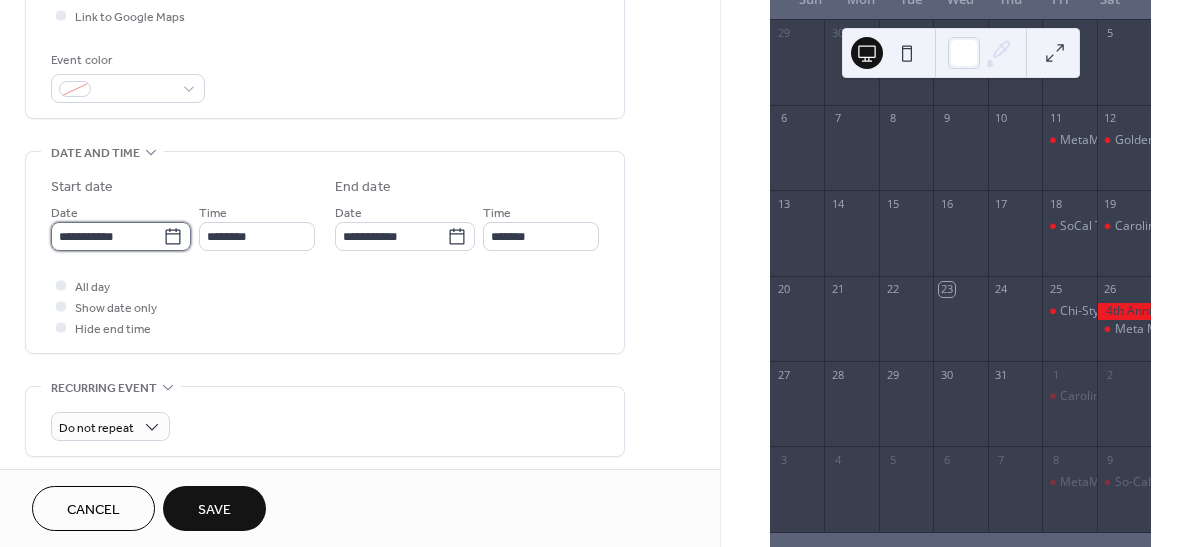 click on "**********" at bounding box center [107, 236] 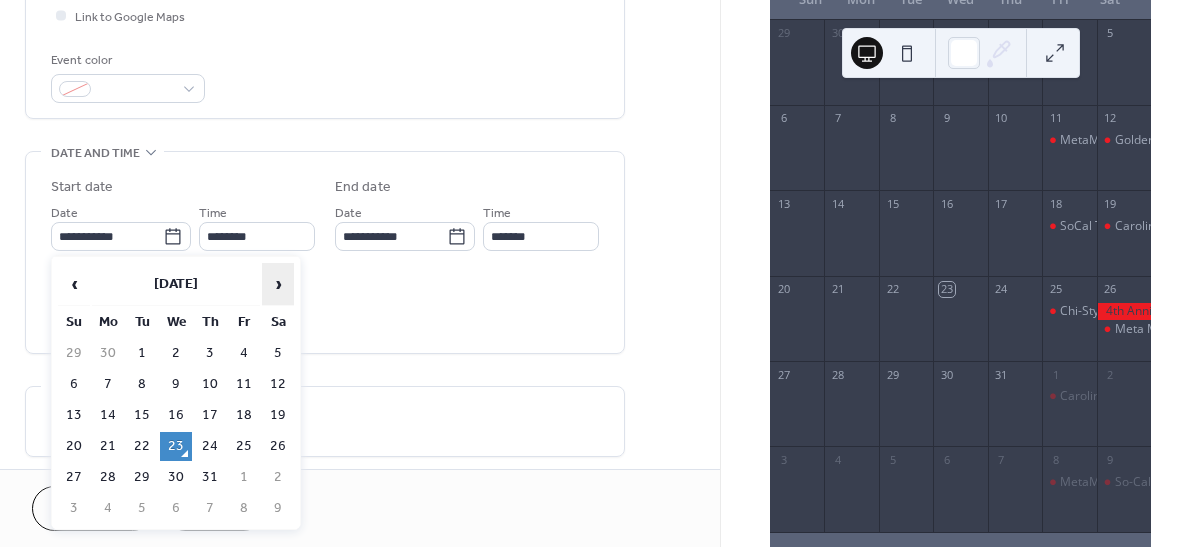click on "›" at bounding box center [278, 284] 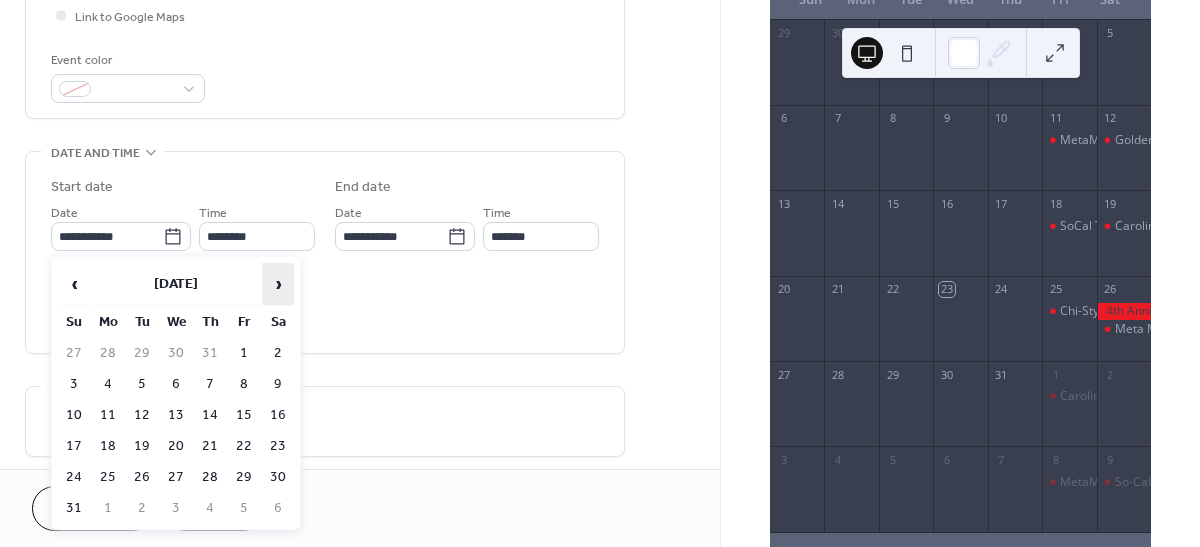 click on "›" at bounding box center [278, 284] 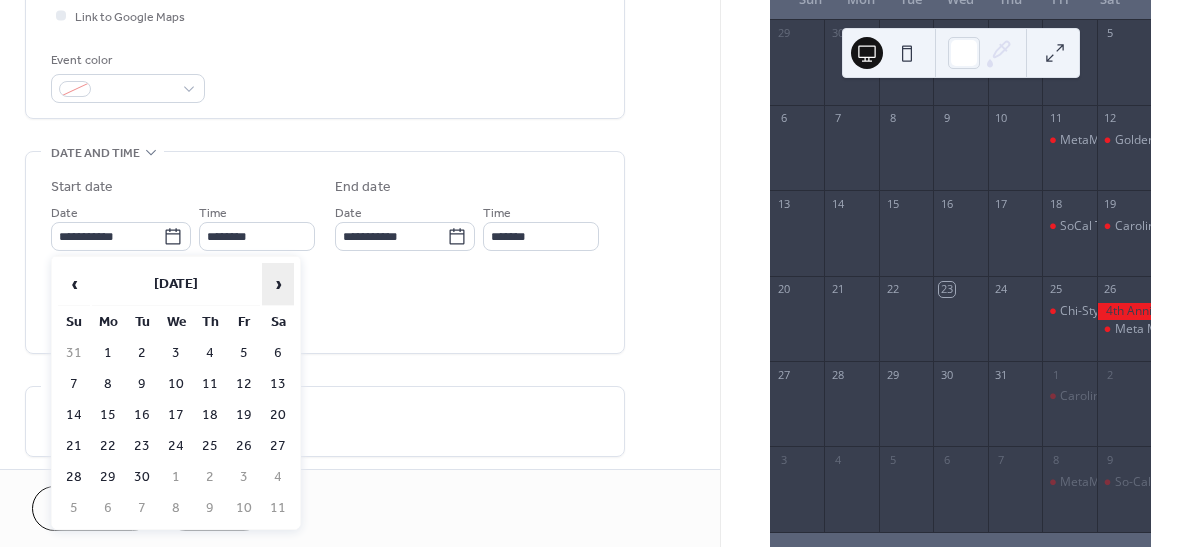 click on "›" at bounding box center [278, 284] 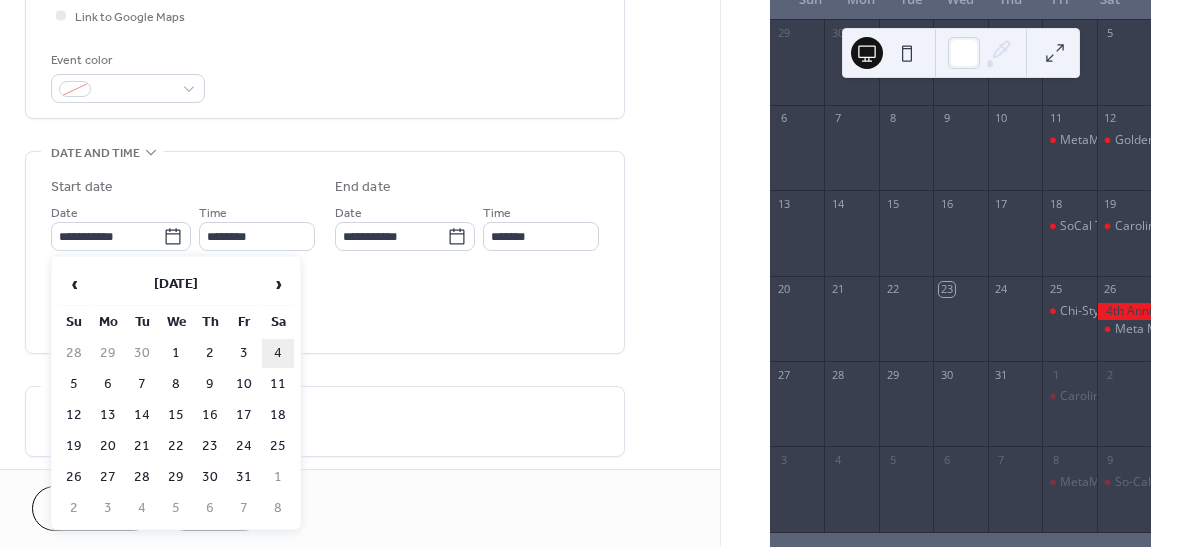 click on "4" at bounding box center [278, 353] 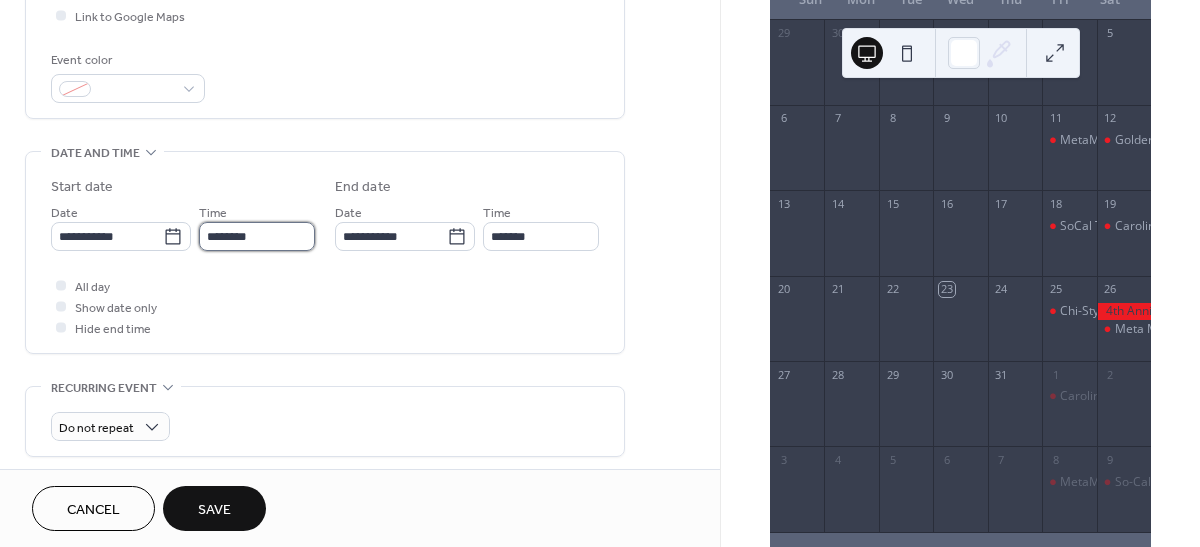 click on "********" at bounding box center (257, 236) 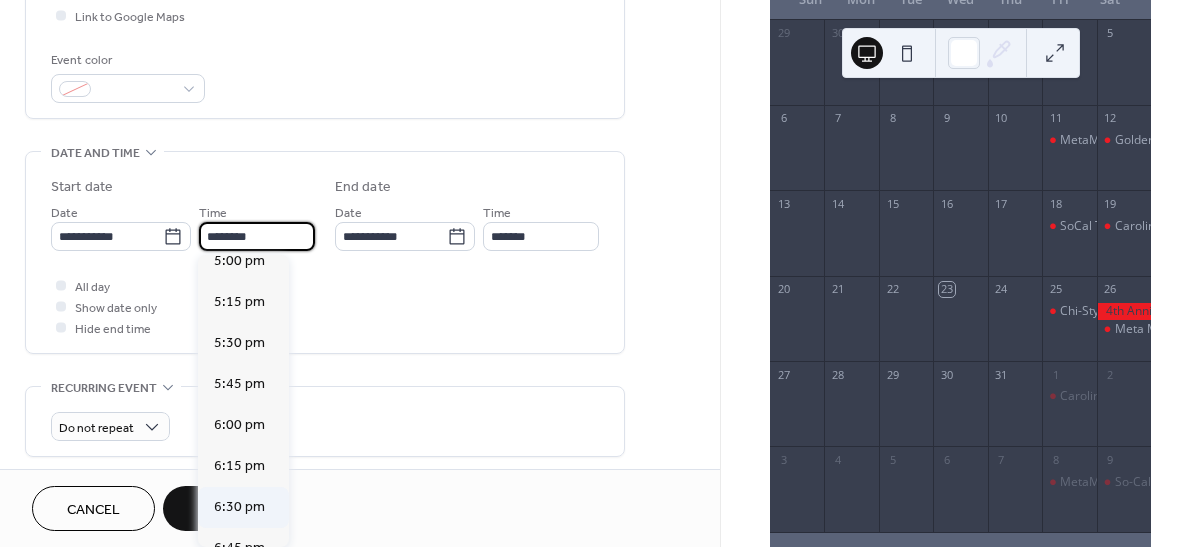 scroll, scrollTop: 2768, scrollLeft: 0, axis: vertical 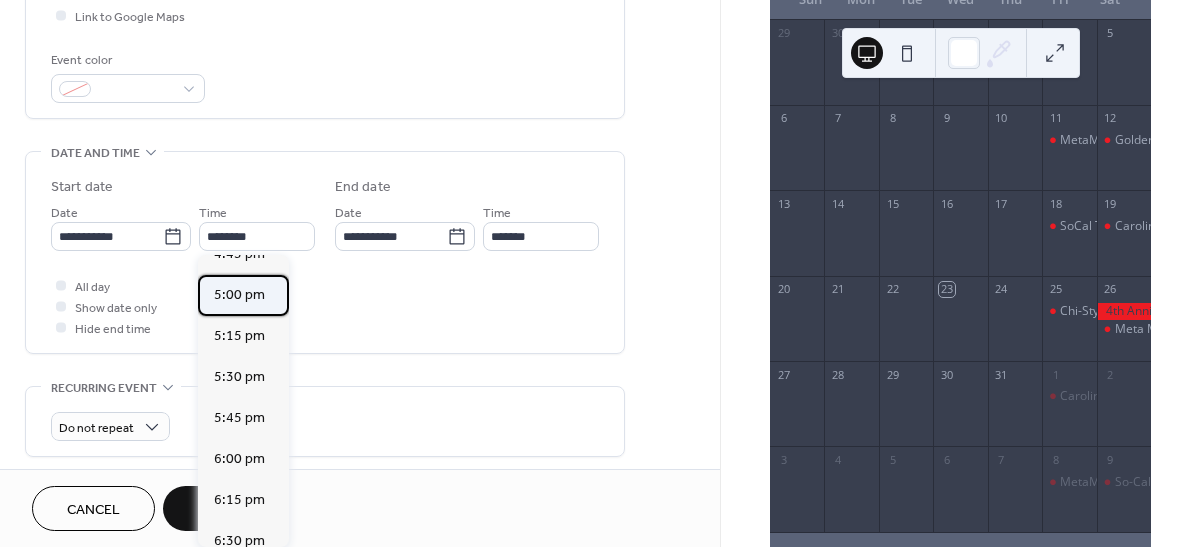 click on "5:00 pm" at bounding box center [239, 295] 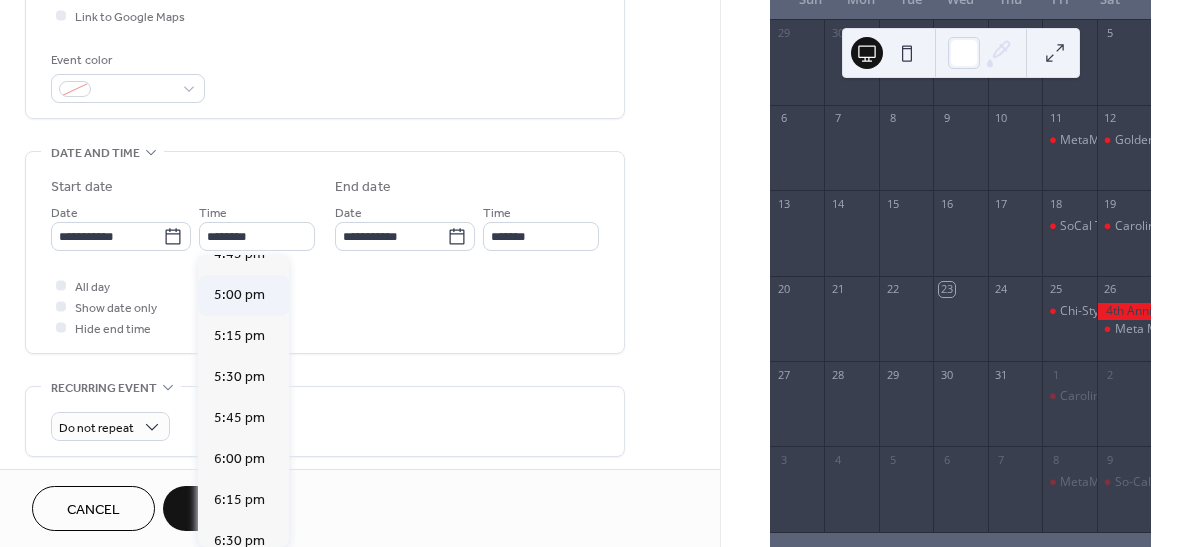 type on "*******" 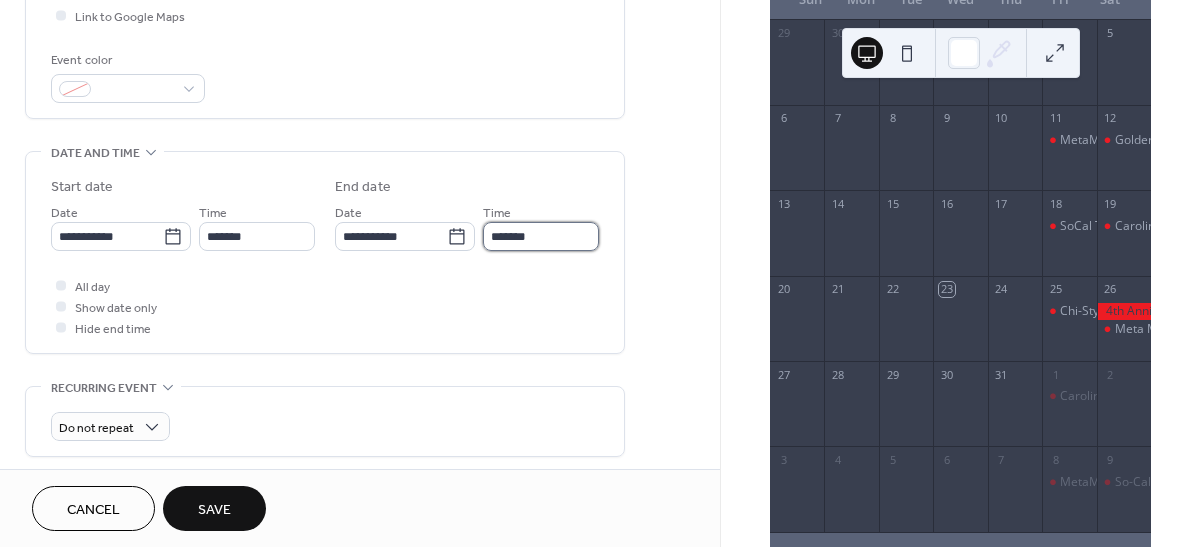 click on "*******" at bounding box center [541, 236] 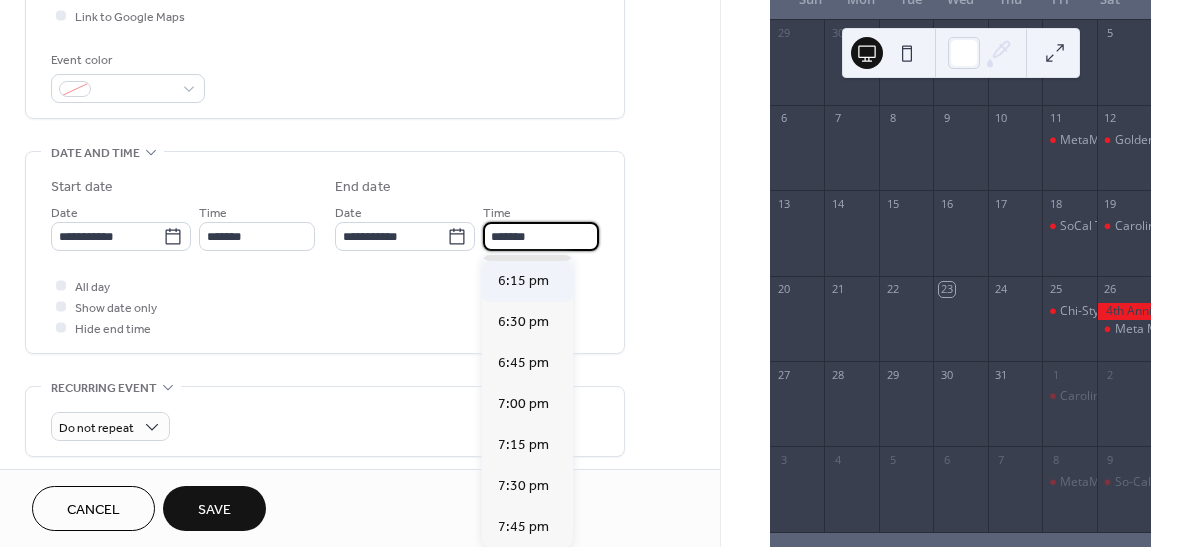 scroll, scrollTop: 200, scrollLeft: 0, axis: vertical 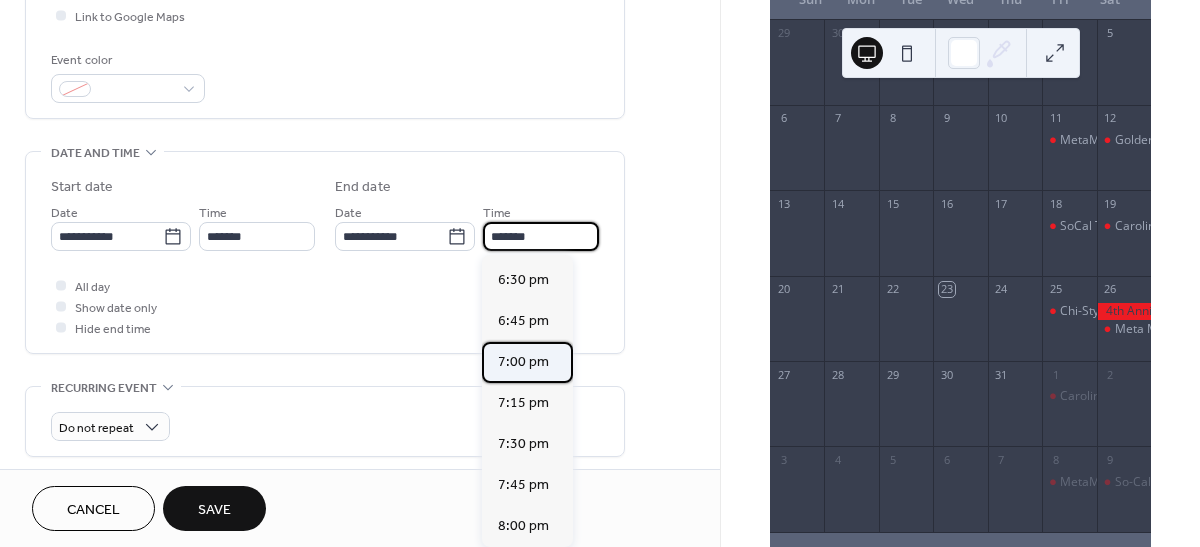 click on "7:00 pm" at bounding box center [523, 362] 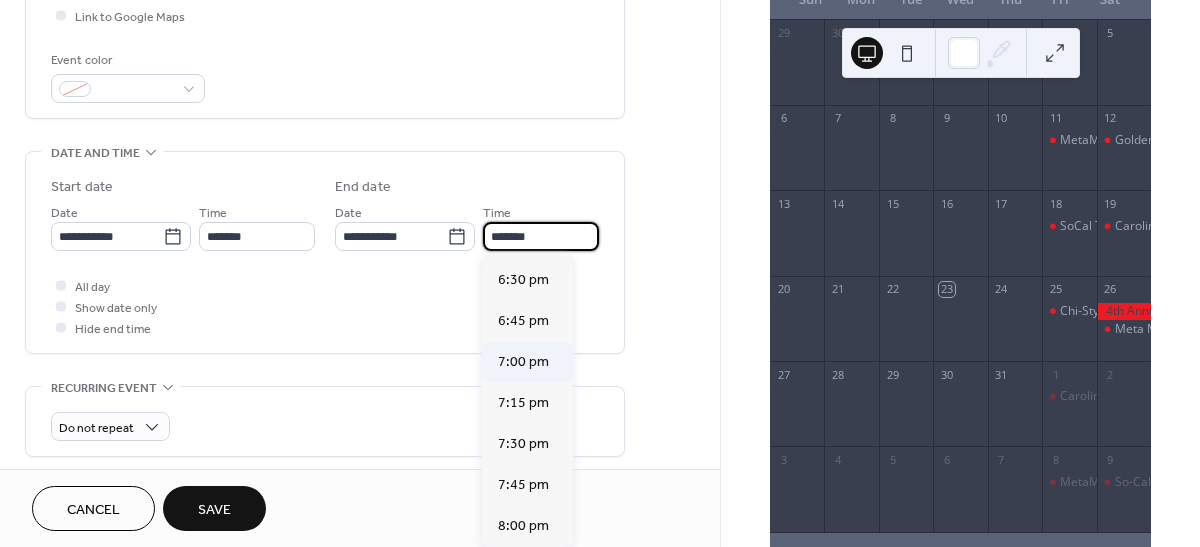 type on "*******" 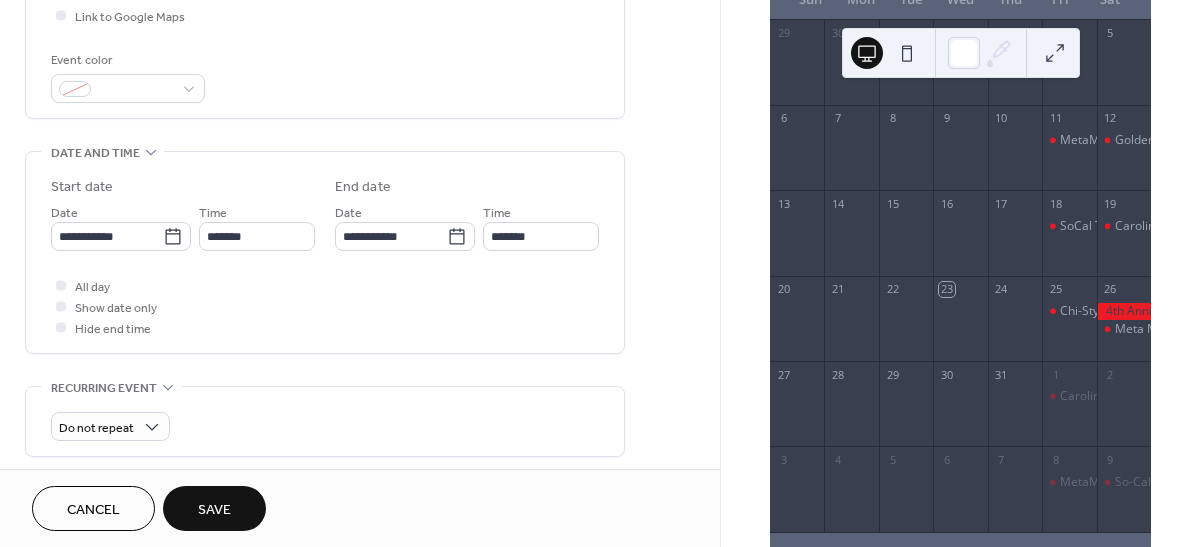 click on "Save" at bounding box center [214, 510] 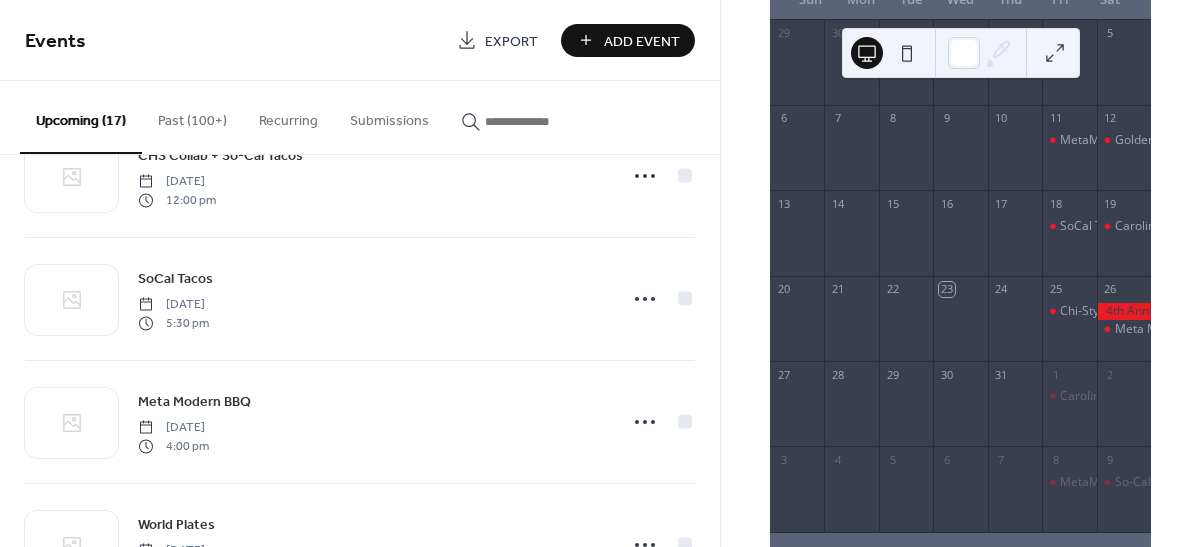 scroll, scrollTop: 1758, scrollLeft: 0, axis: vertical 